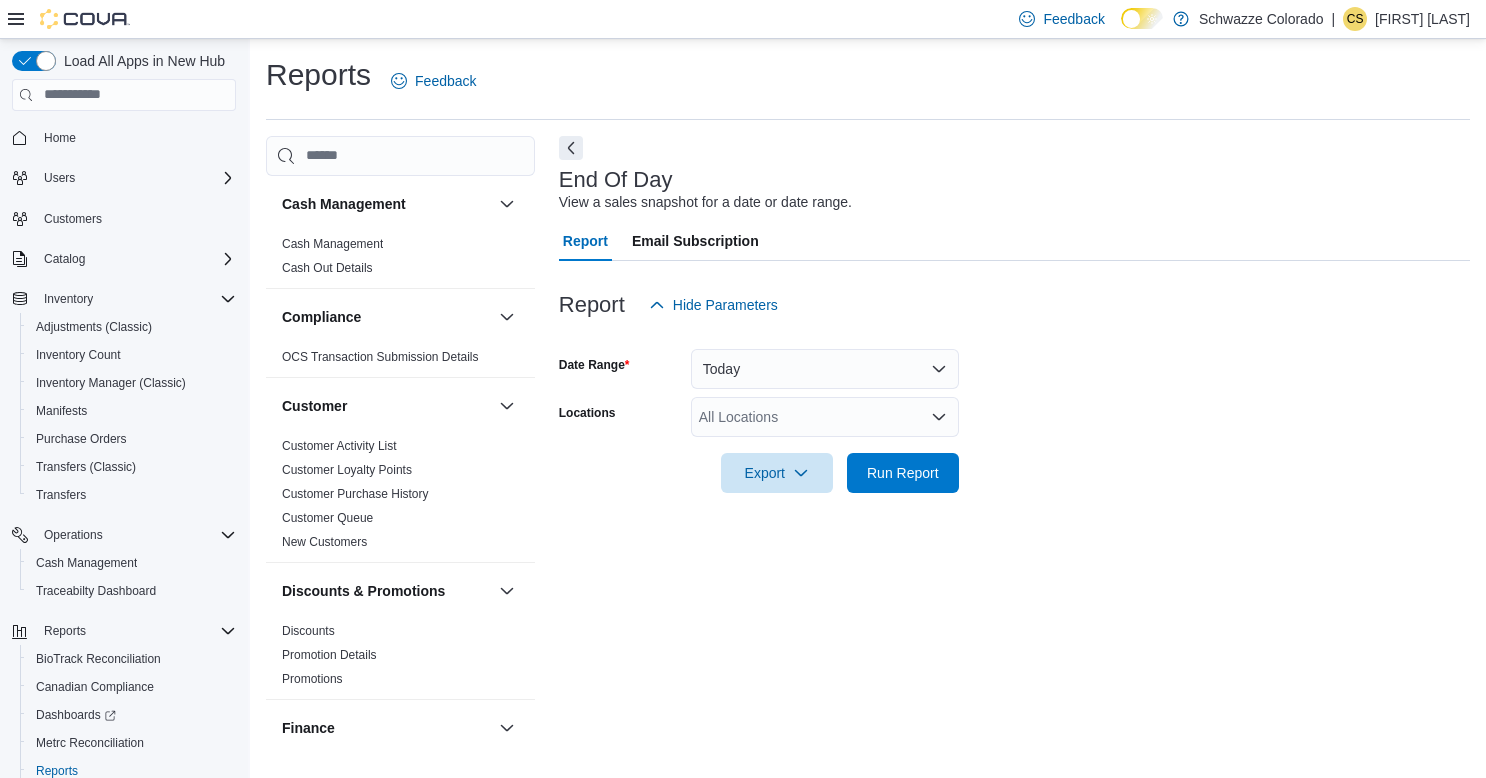 scroll, scrollTop: 0, scrollLeft: 0, axis: both 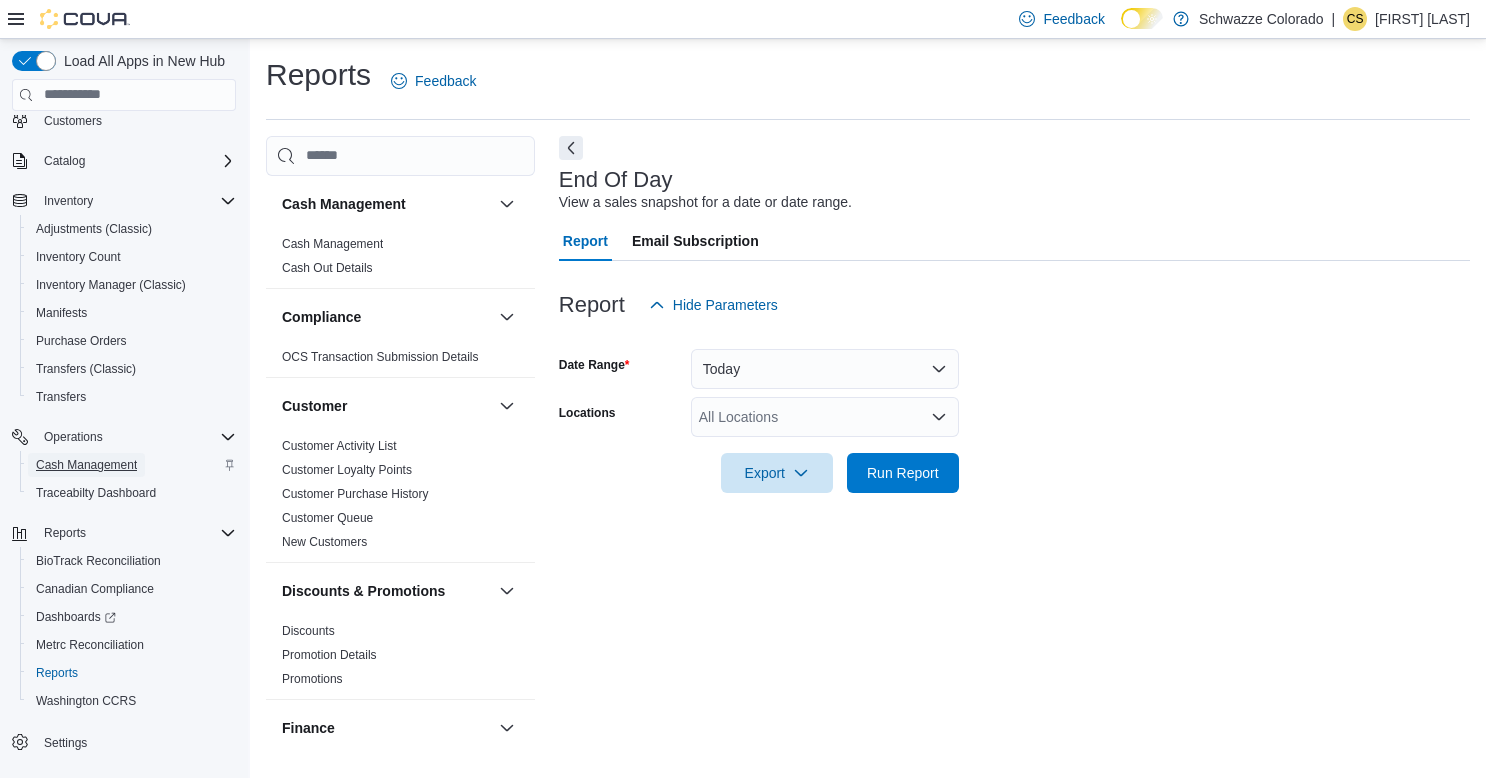 click on "Cash Management" at bounding box center (86, 465) 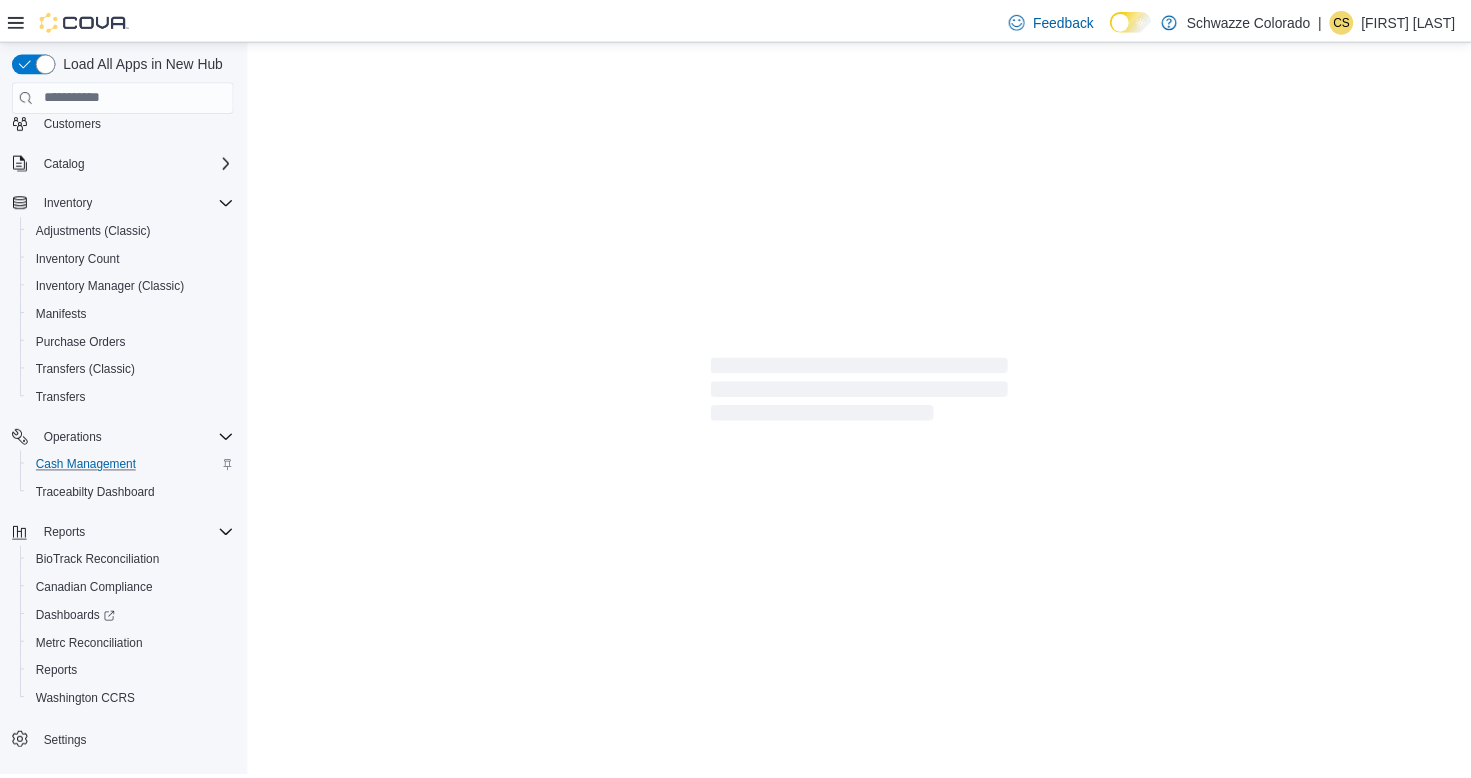 scroll, scrollTop: 98, scrollLeft: 0, axis: vertical 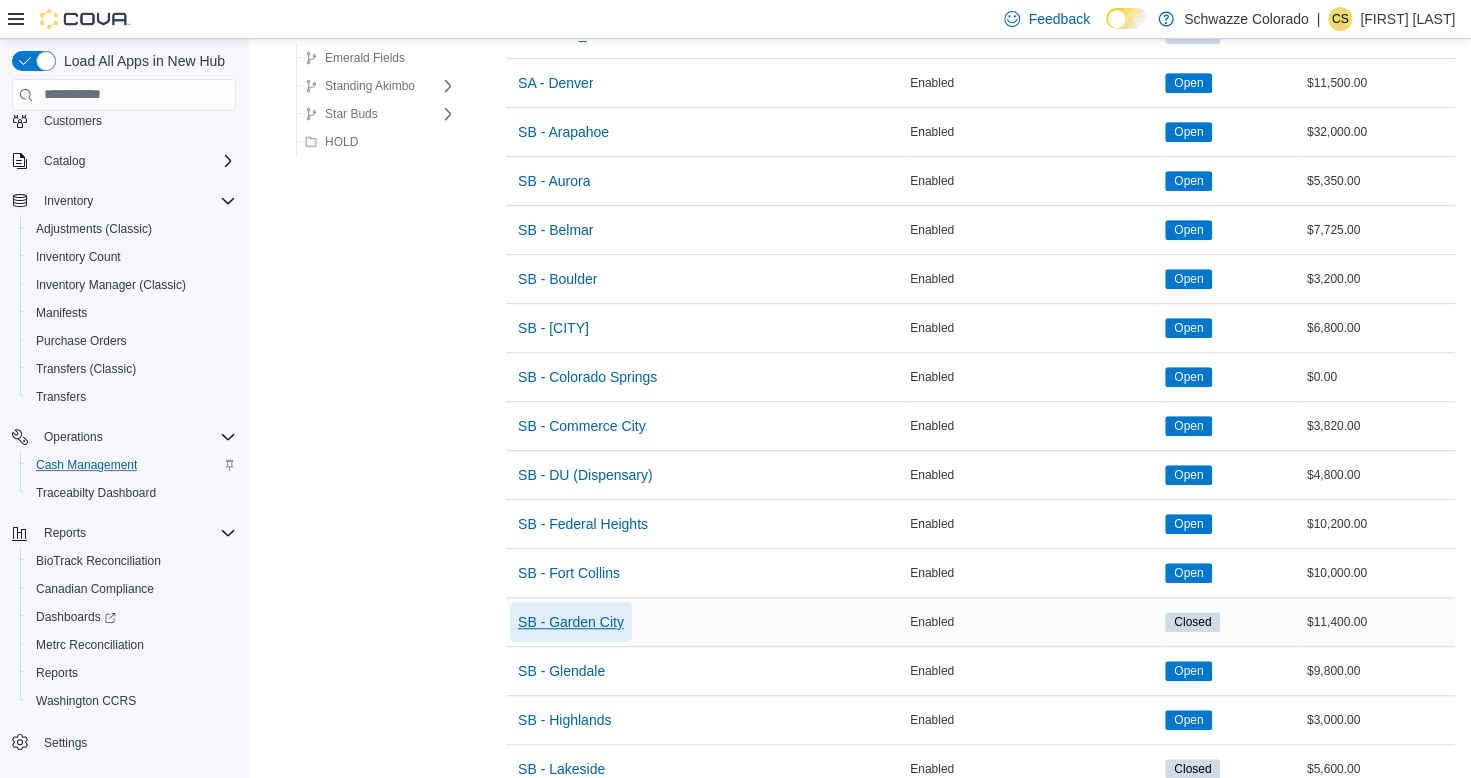 click on "SB - Garden City" at bounding box center [571, 622] 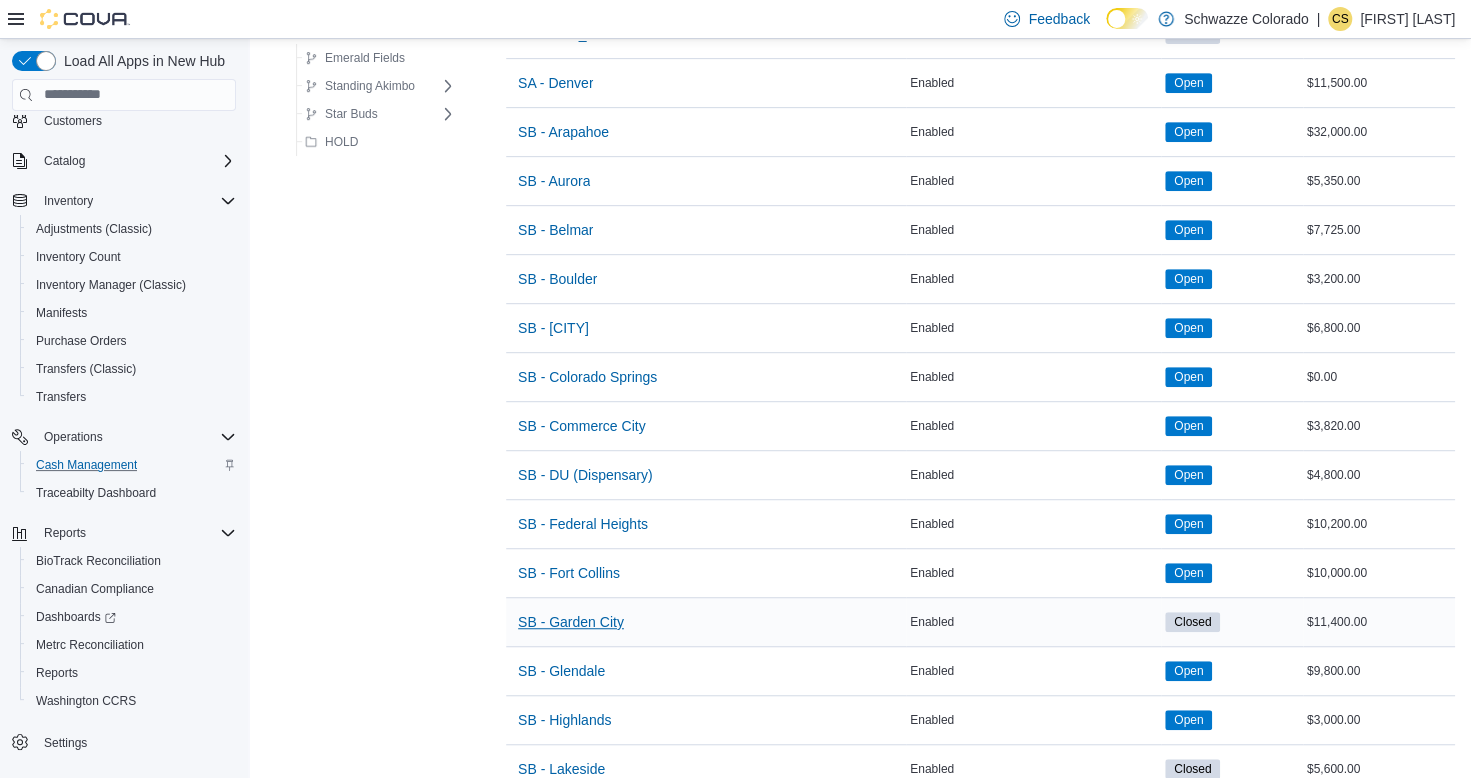 scroll, scrollTop: 0, scrollLeft: 0, axis: both 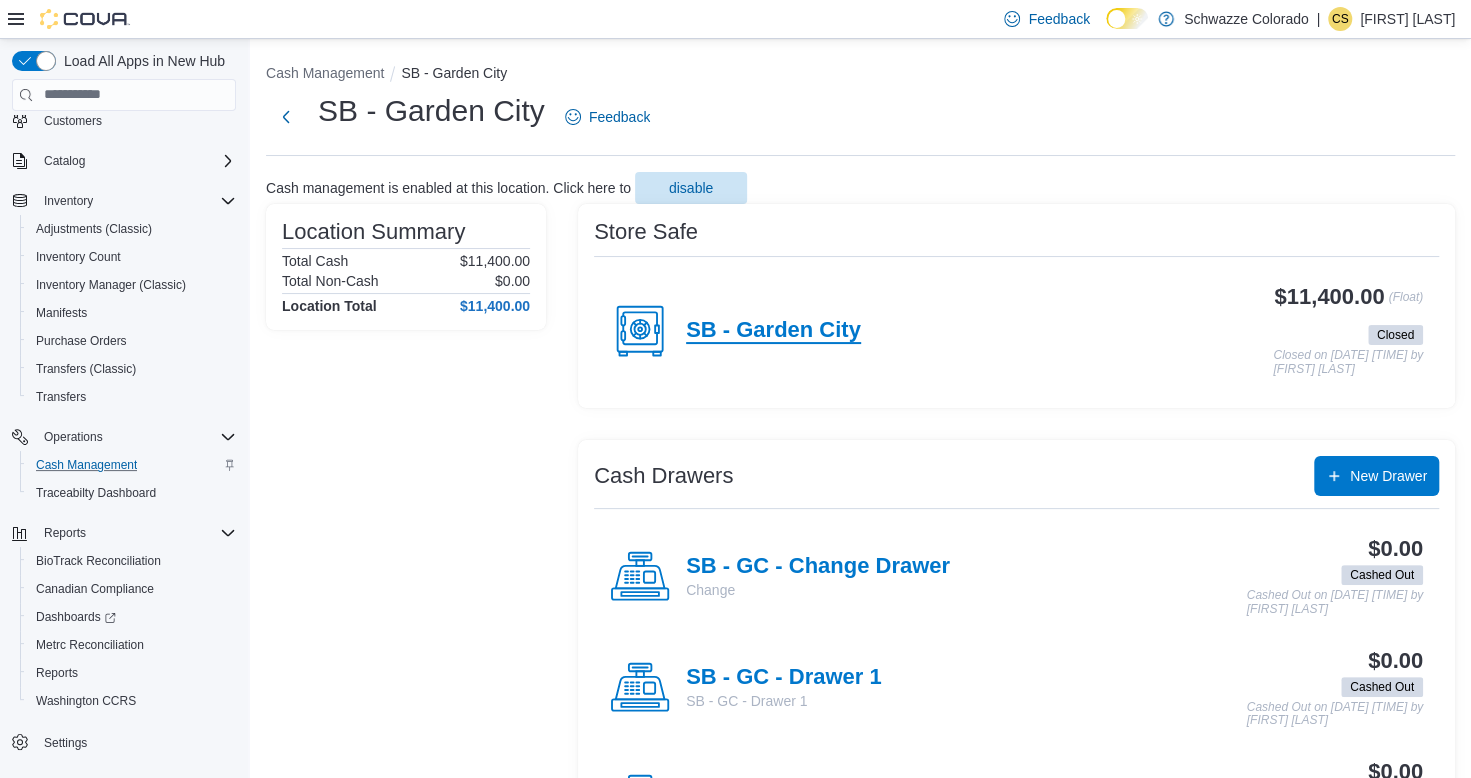 click on "SB - Garden City" at bounding box center [773, 331] 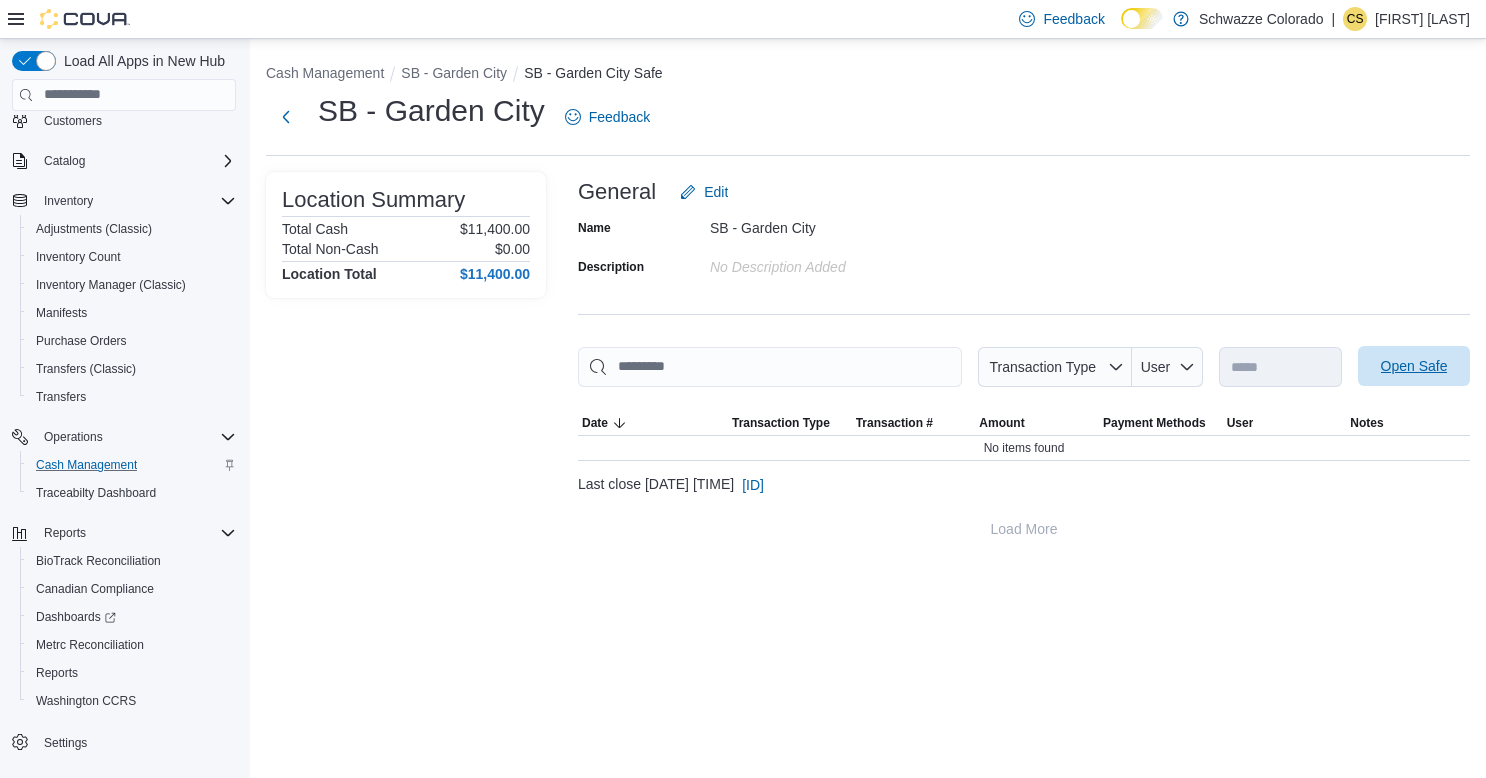 click on "Open Safe" at bounding box center [1414, 366] 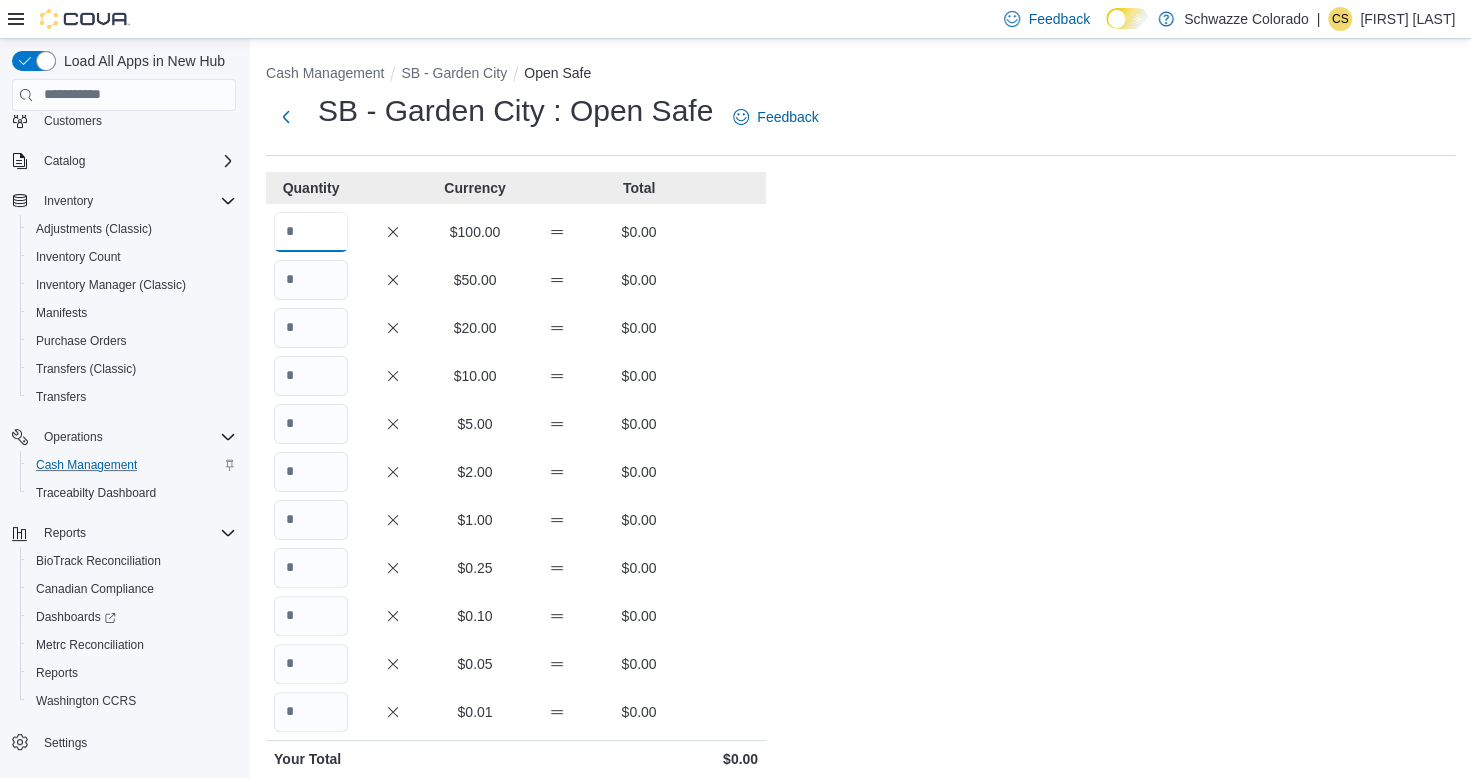 click at bounding box center (311, 232) 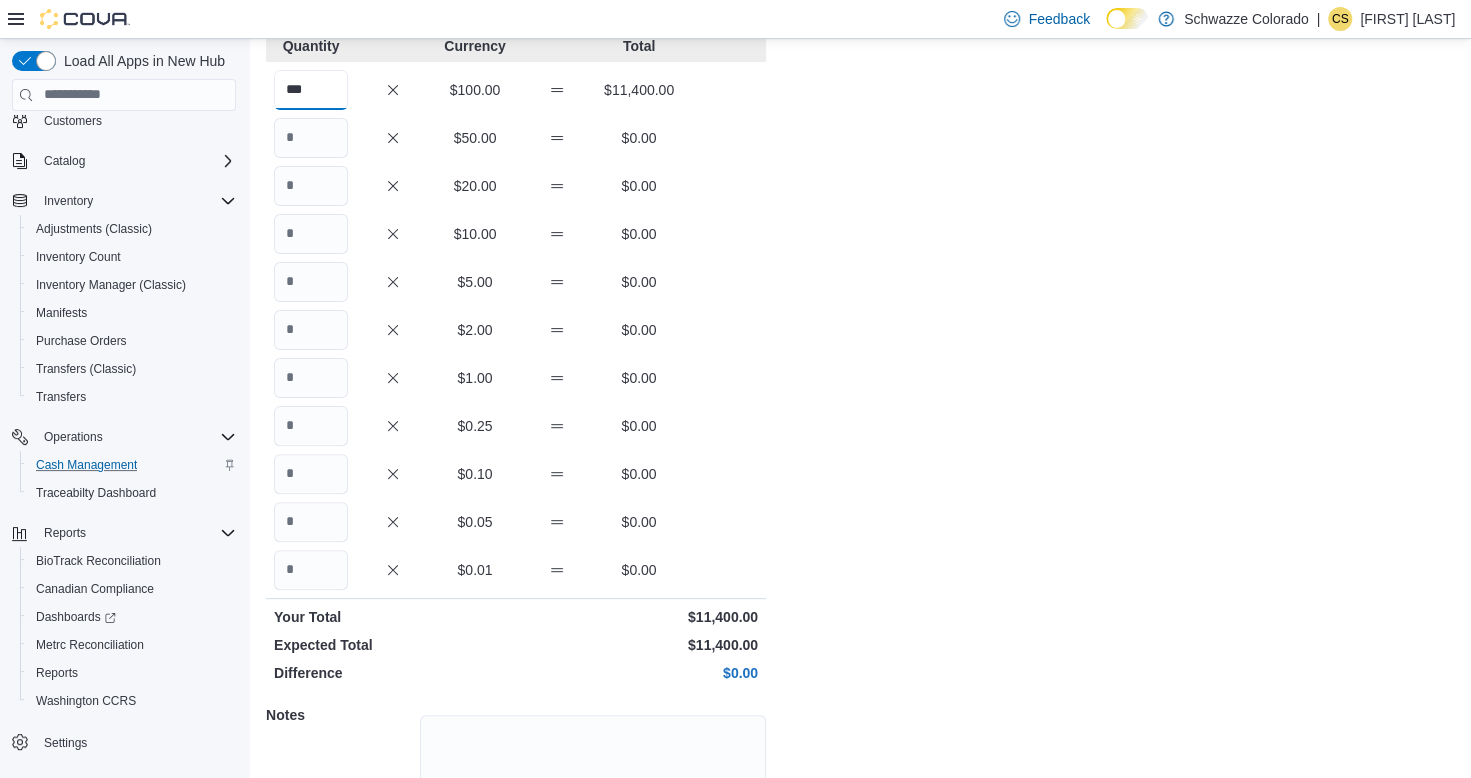 scroll, scrollTop: 304, scrollLeft: 0, axis: vertical 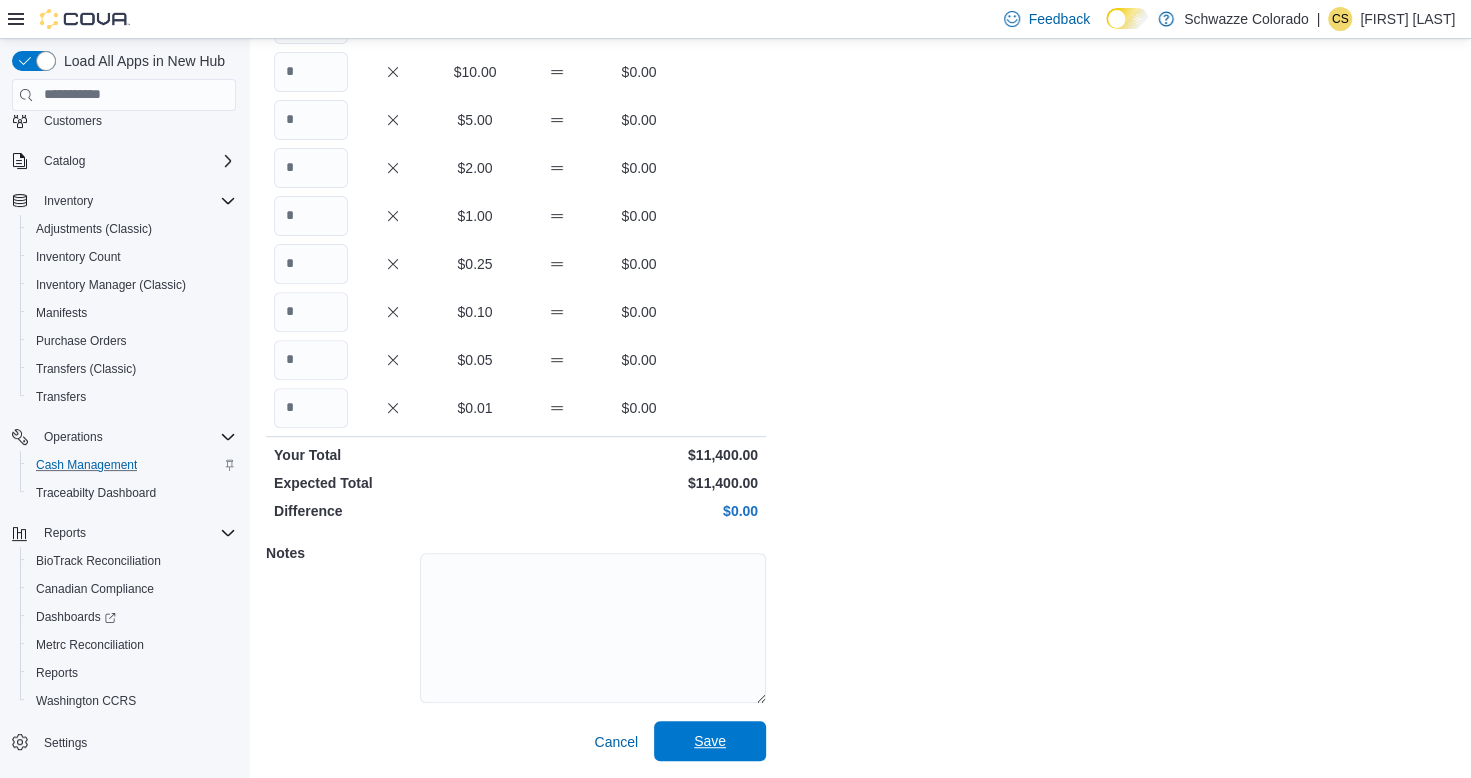type on "***" 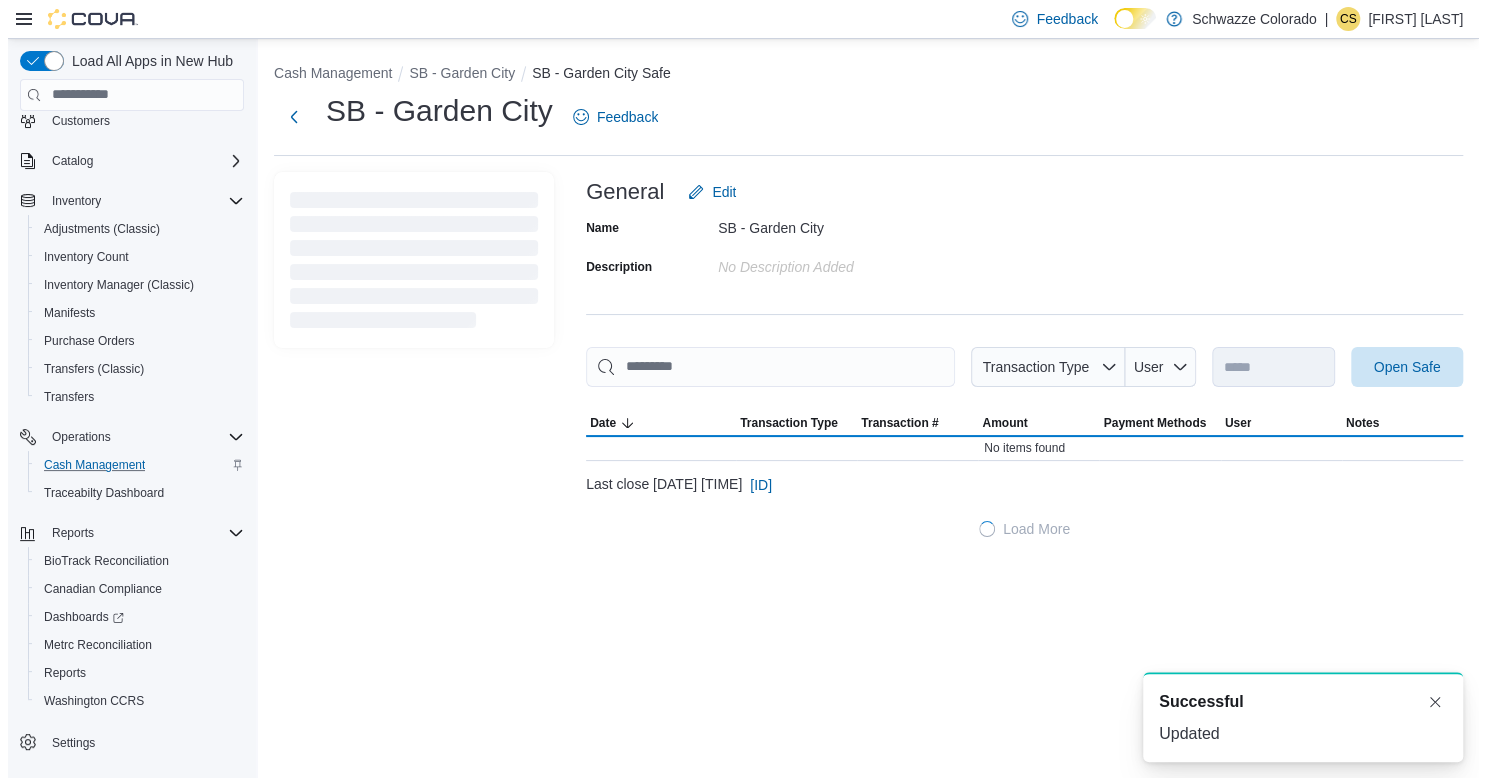 scroll, scrollTop: 0, scrollLeft: 0, axis: both 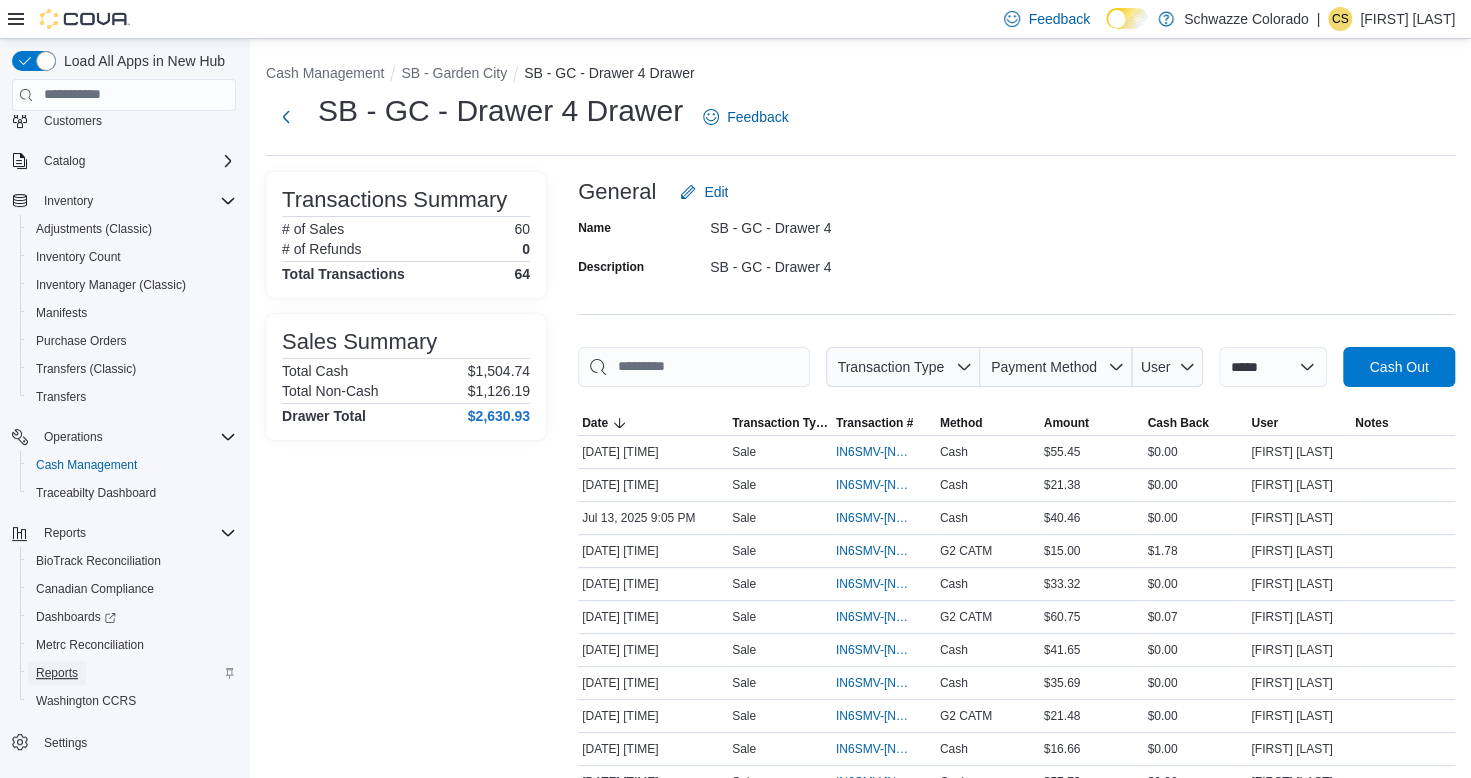 click on "Reports" at bounding box center [57, 673] 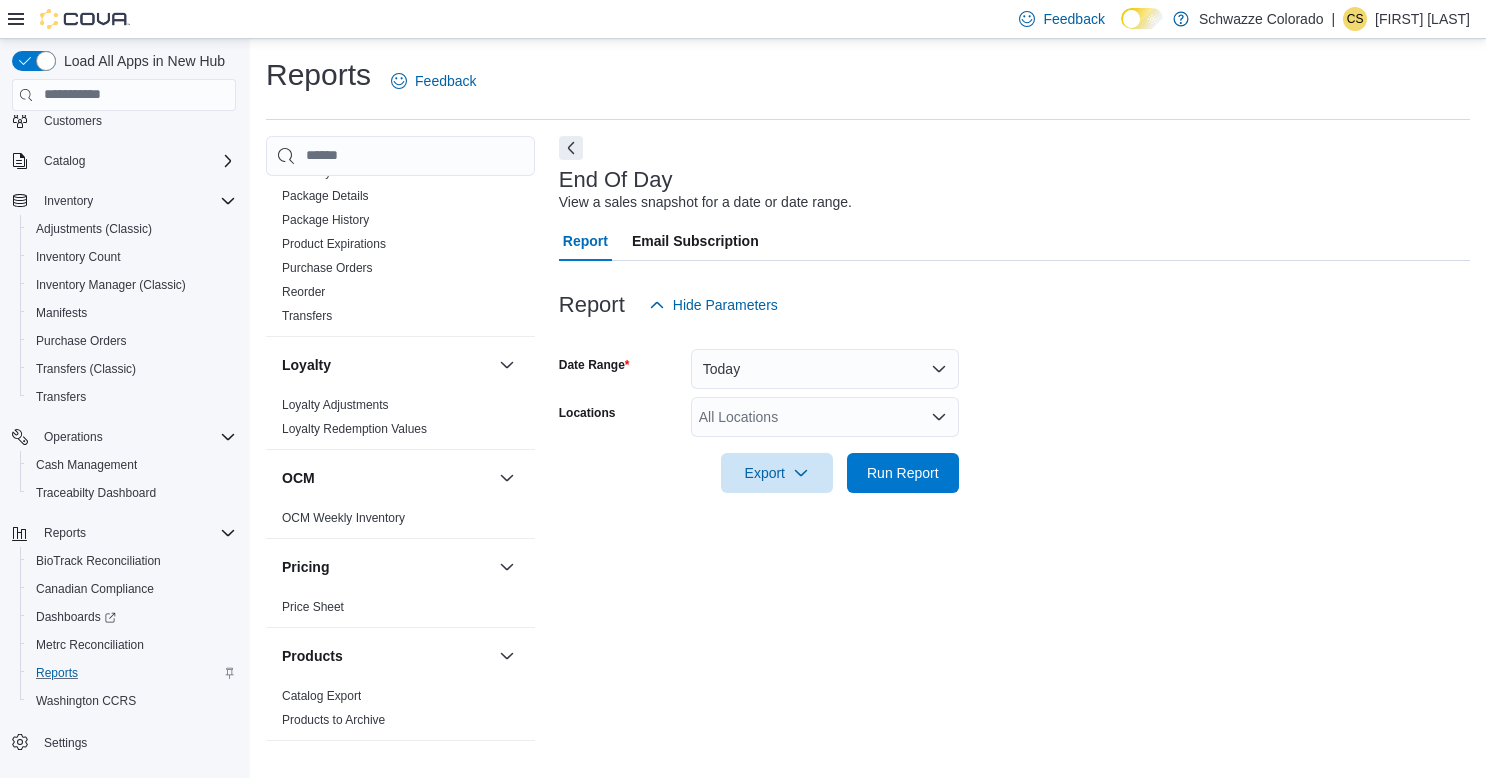 scroll, scrollTop: 629, scrollLeft: 0, axis: vertical 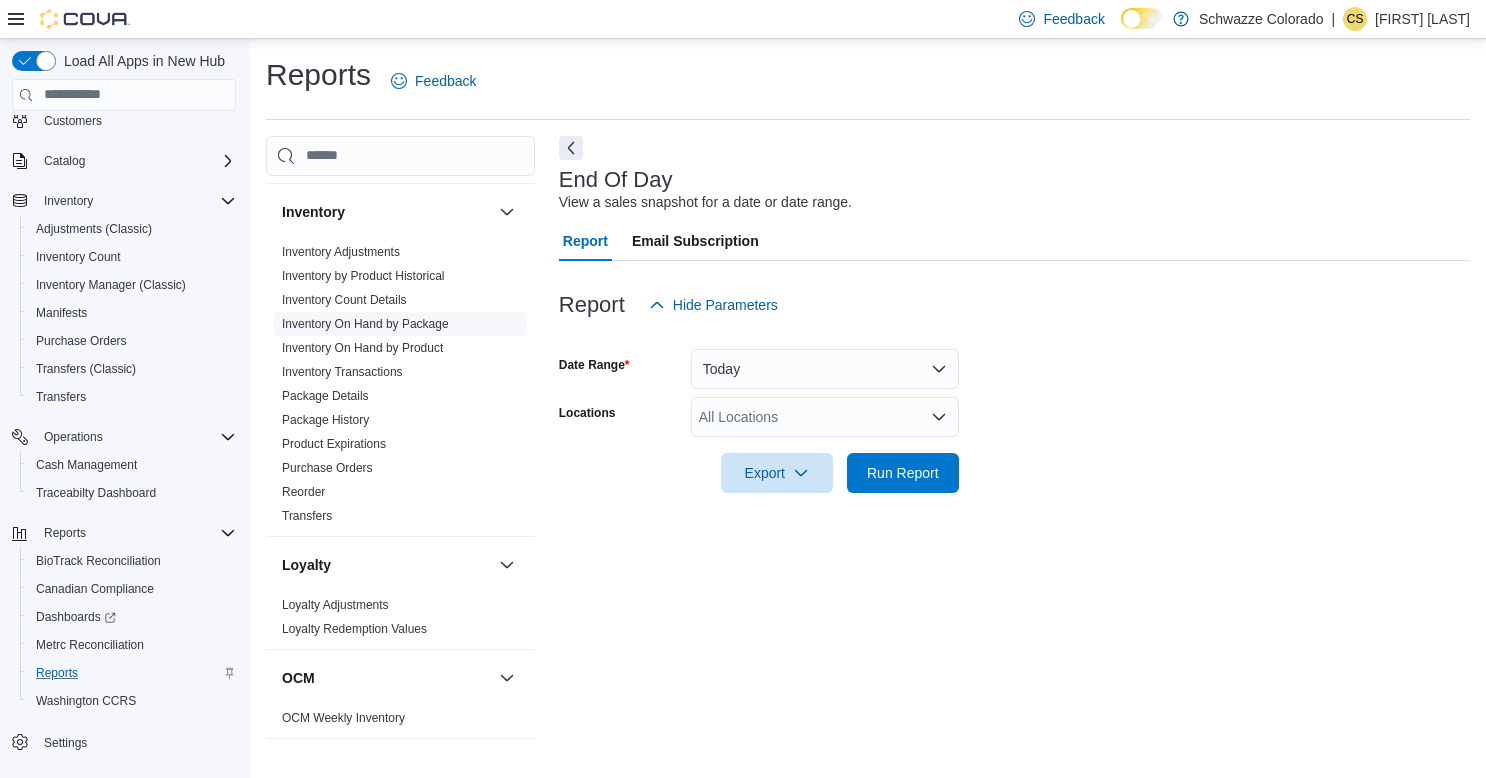 click on "Inventory On Hand by Package" at bounding box center [365, 324] 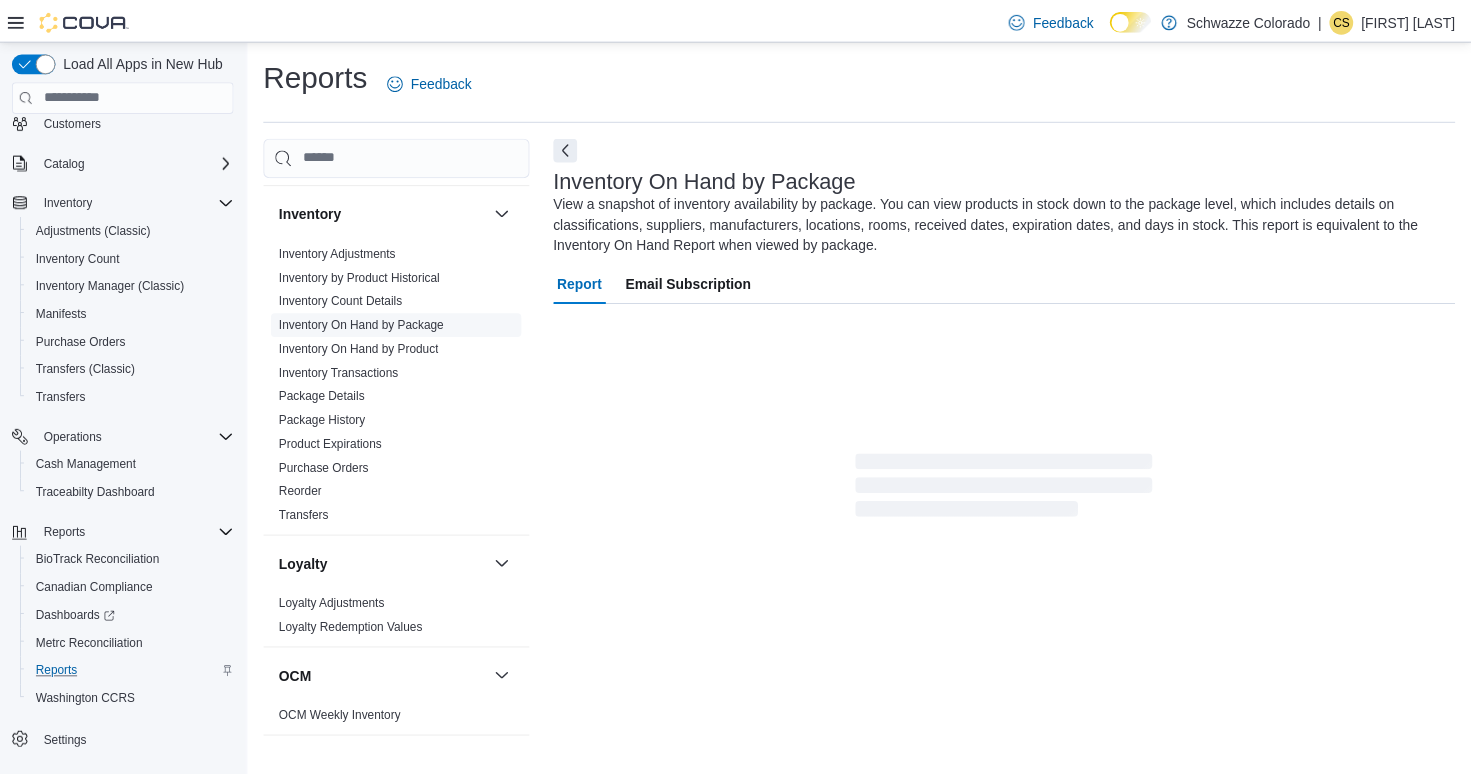 scroll, scrollTop: 18, scrollLeft: 0, axis: vertical 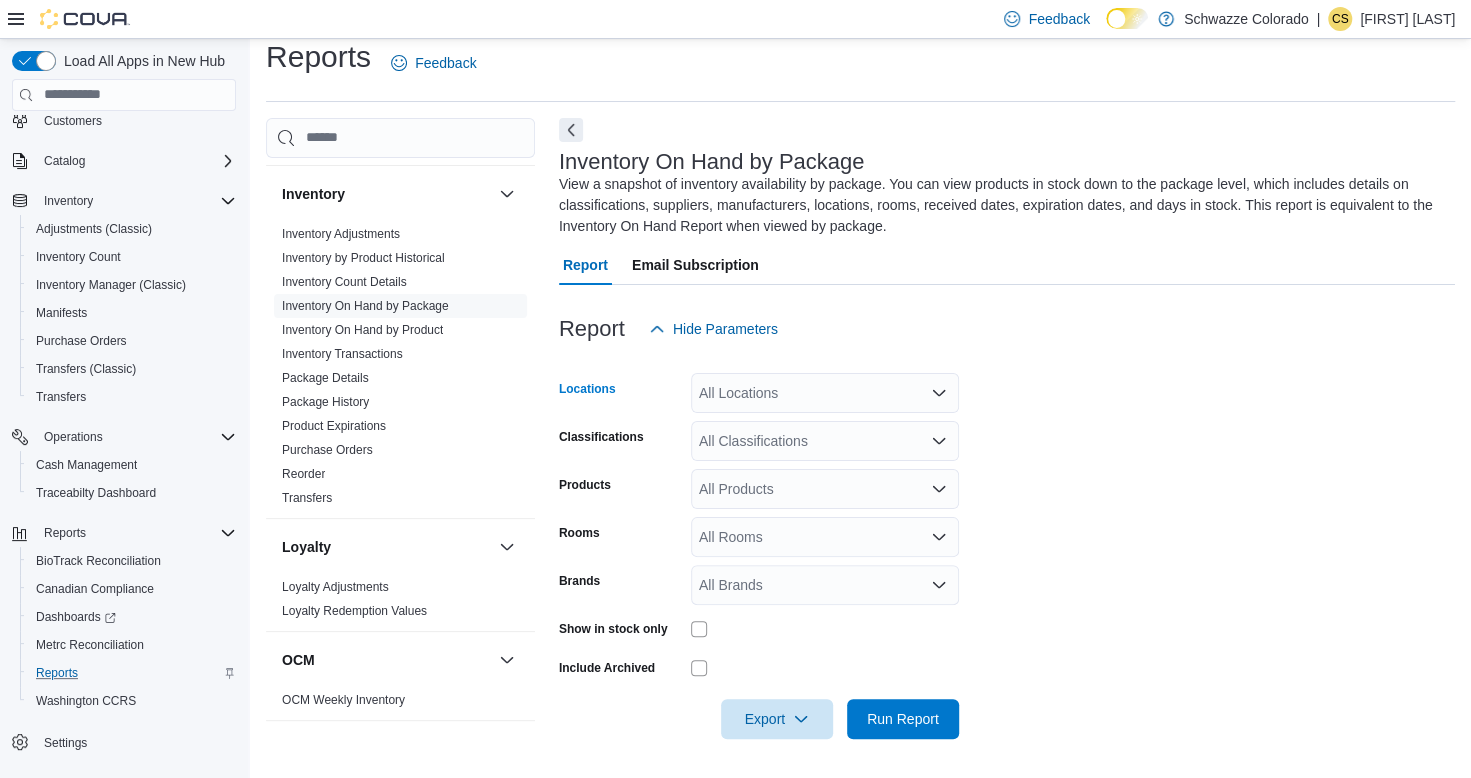 click 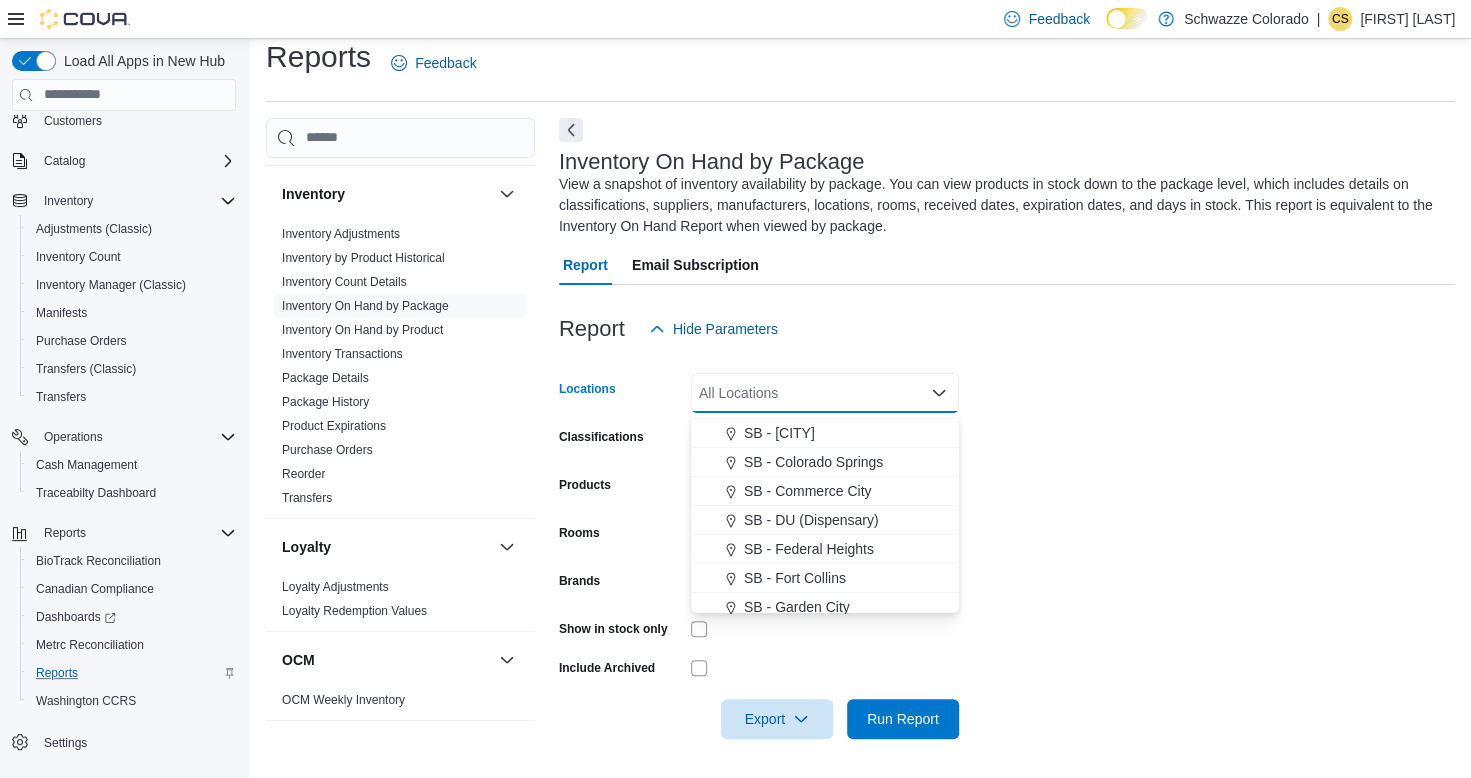 scroll, scrollTop: 500, scrollLeft: 0, axis: vertical 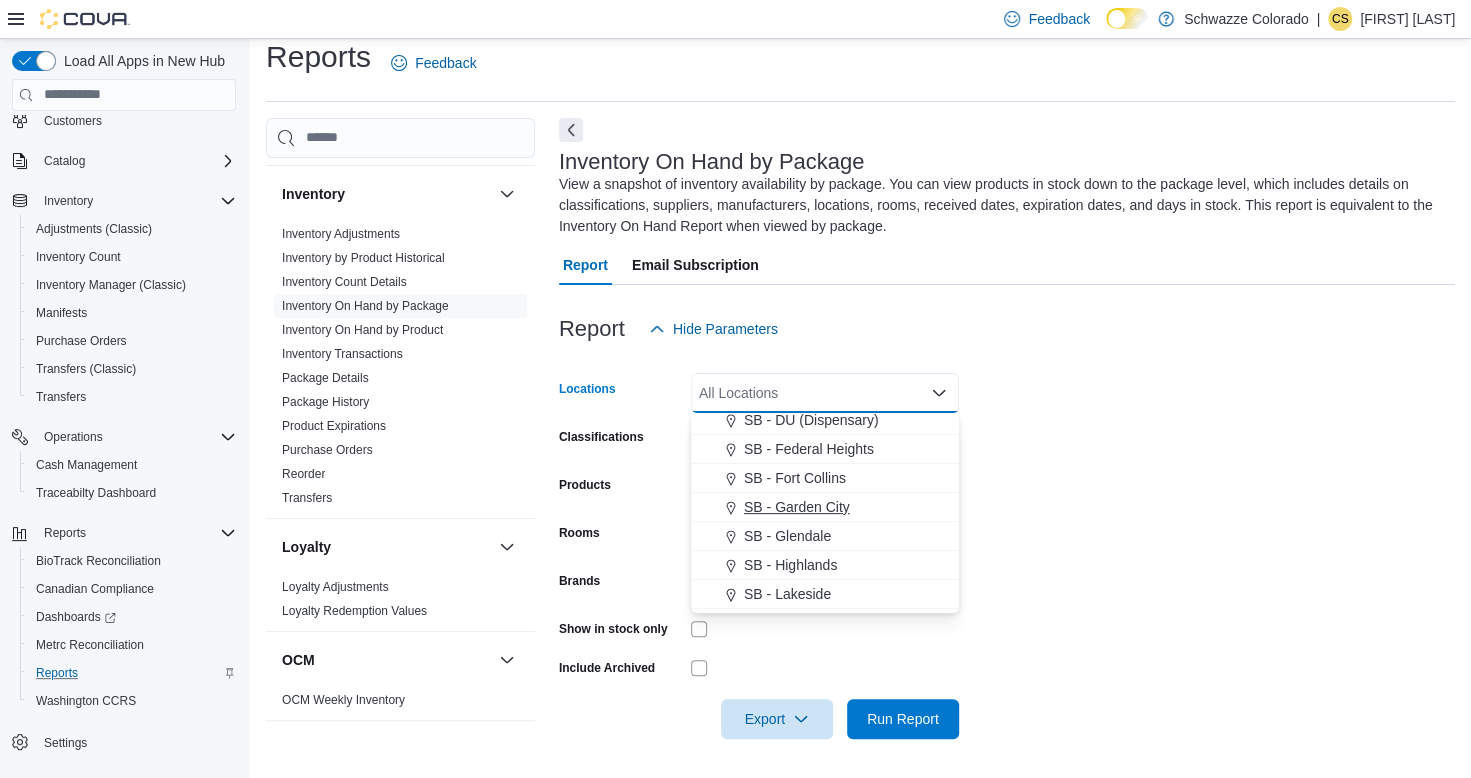 click on "SB - Garden City" at bounding box center (825, 507) 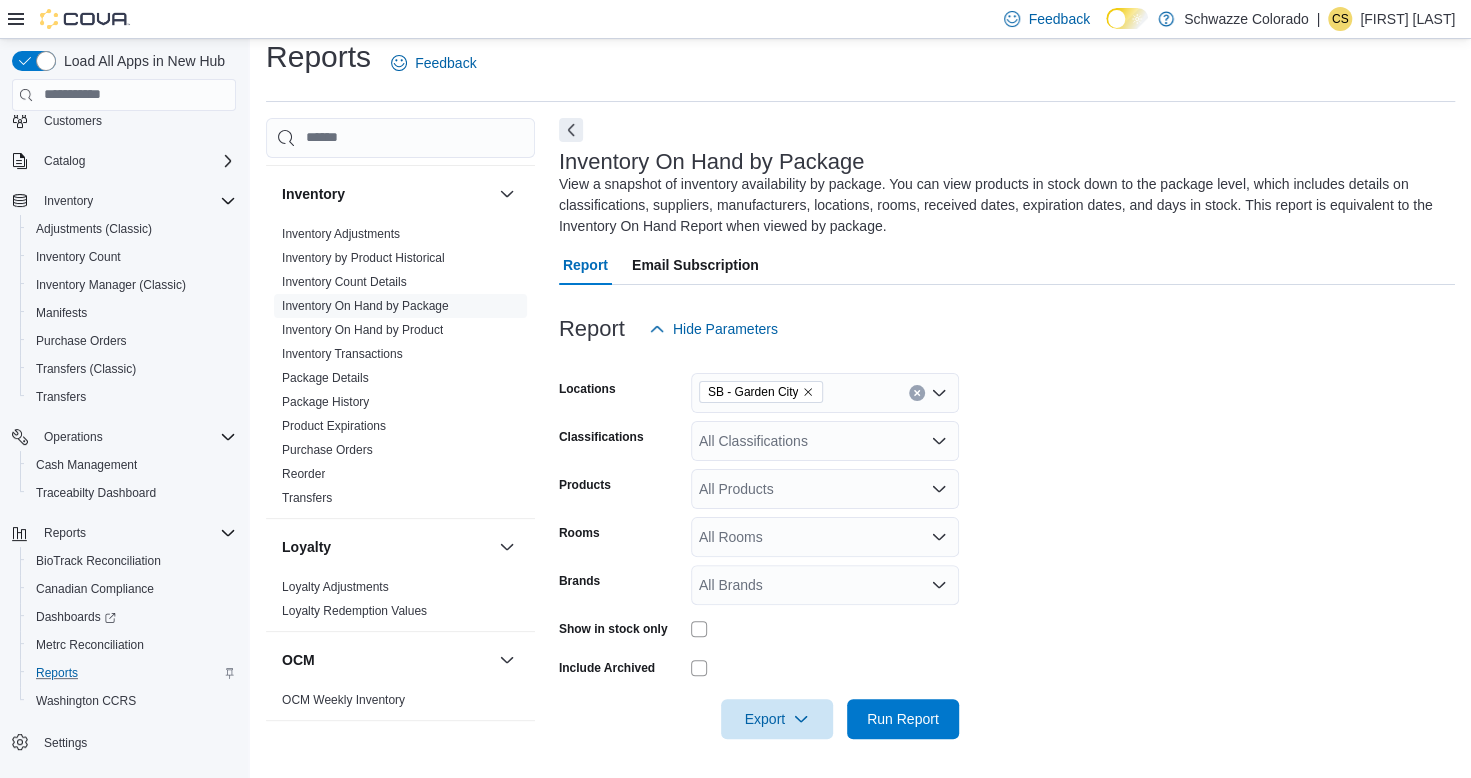 drag, startPoint x: 1005, startPoint y: 417, endPoint x: 972, endPoint y: 428, distance: 34.785053 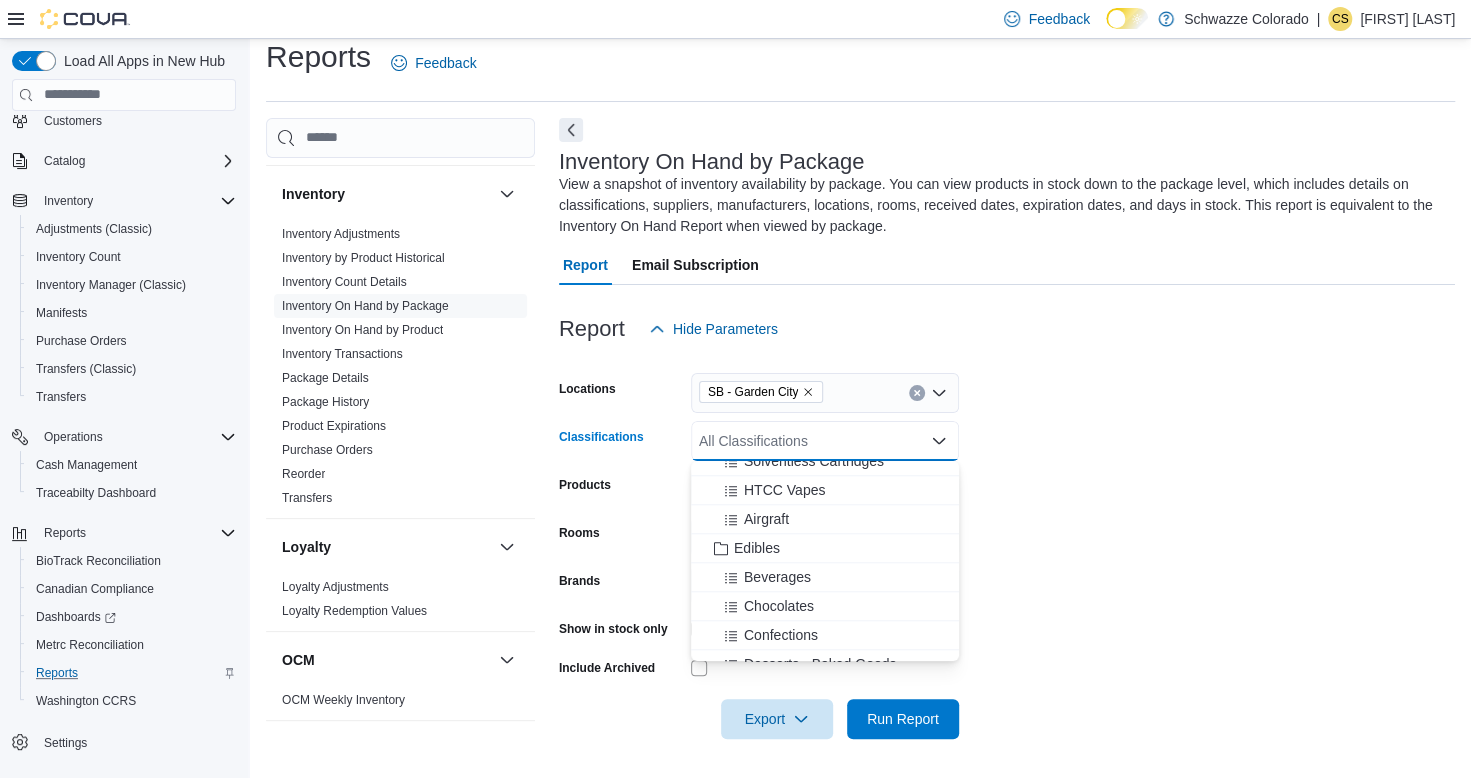 scroll, scrollTop: 1200, scrollLeft: 0, axis: vertical 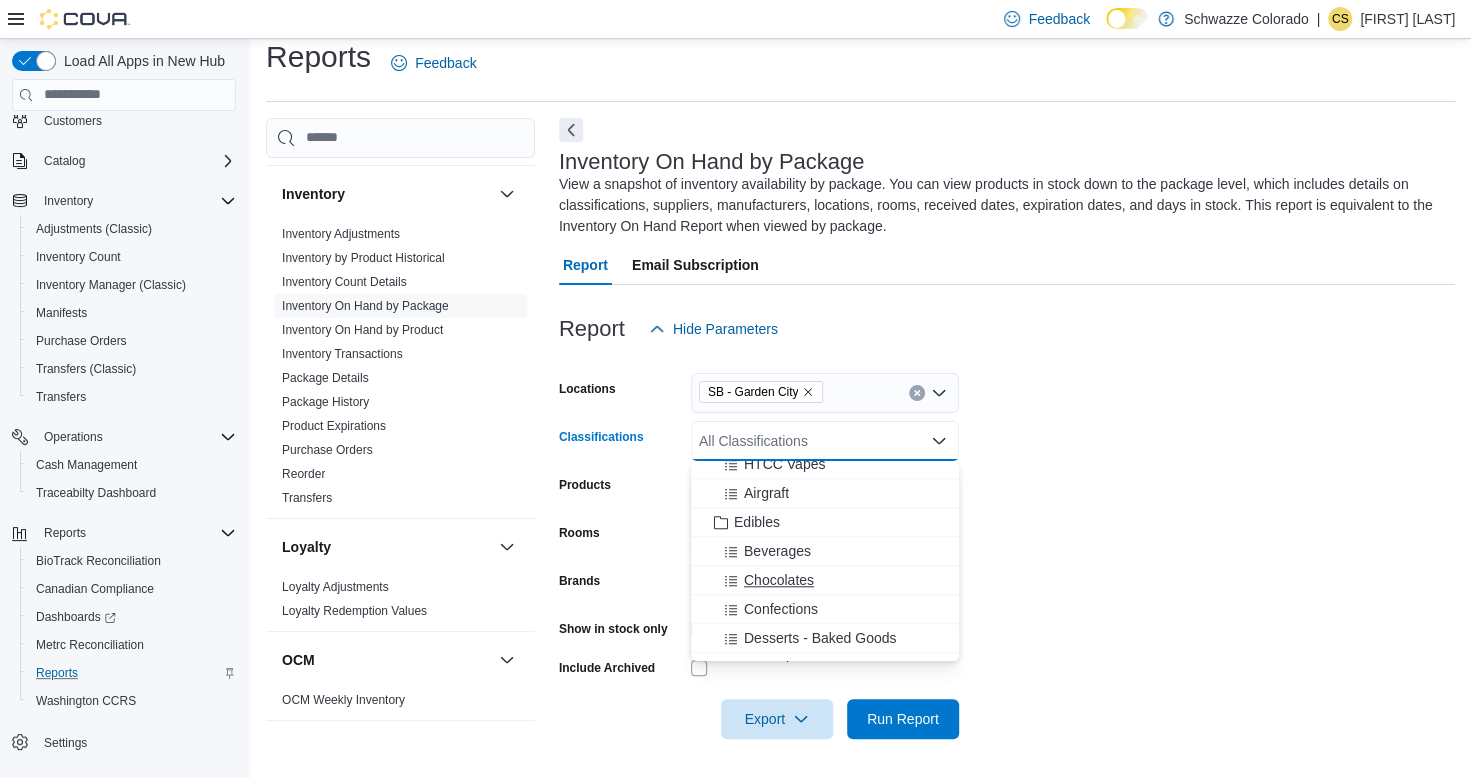 click on "Chocolates" at bounding box center (825, 580) 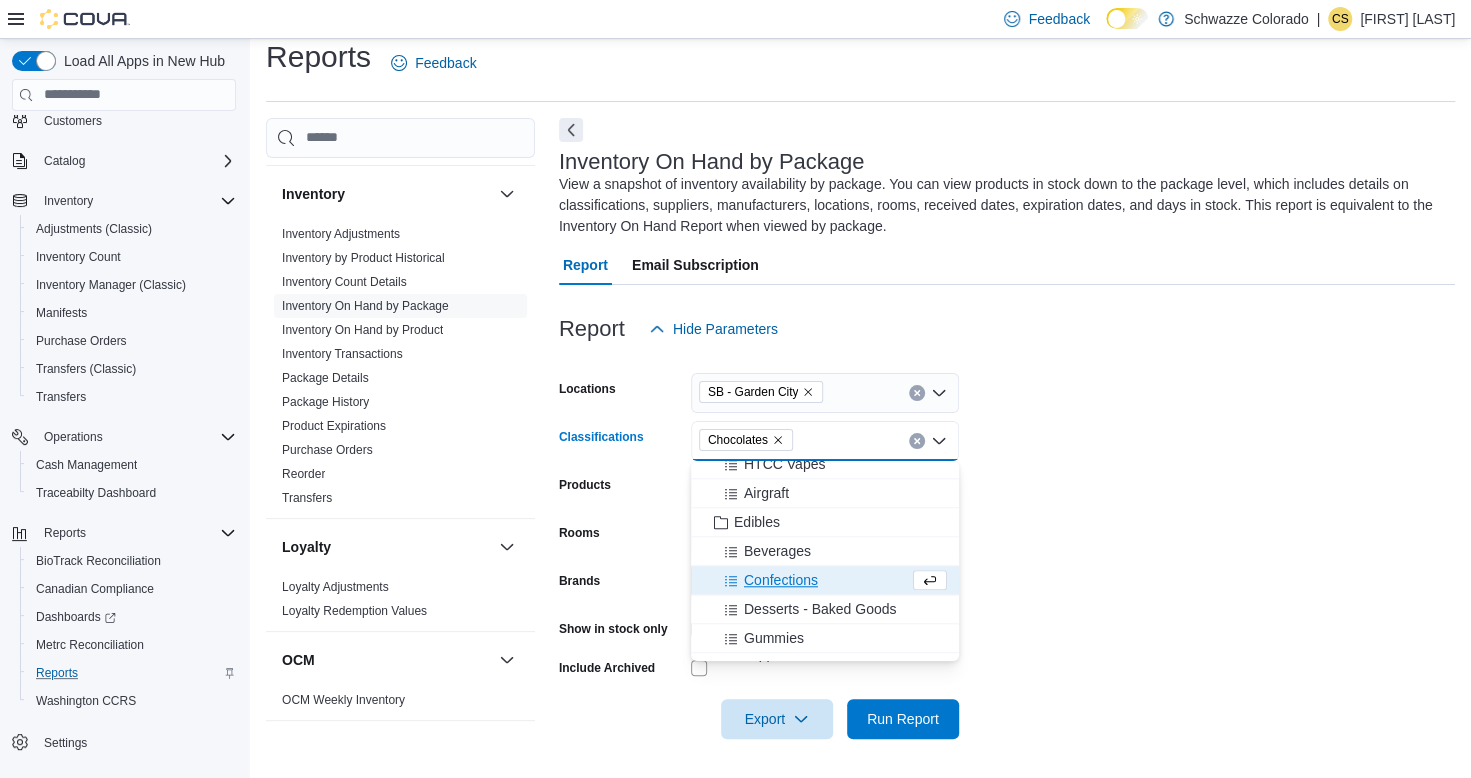 click on "Locations SB - [CITY] Classifications Chocolates Combo box. Selected. Chocolates. Press Backspace to delete Chocolates. Combo box input. All Classifications. Type some text or, to display a list of choices, press Down Arrow. To exit the list of choices, press Escape. Products All Products Rooms All Rooms Brands All Brands Show in stock only Include Archived Export  Run Report" at bounding box center [1007, 544] 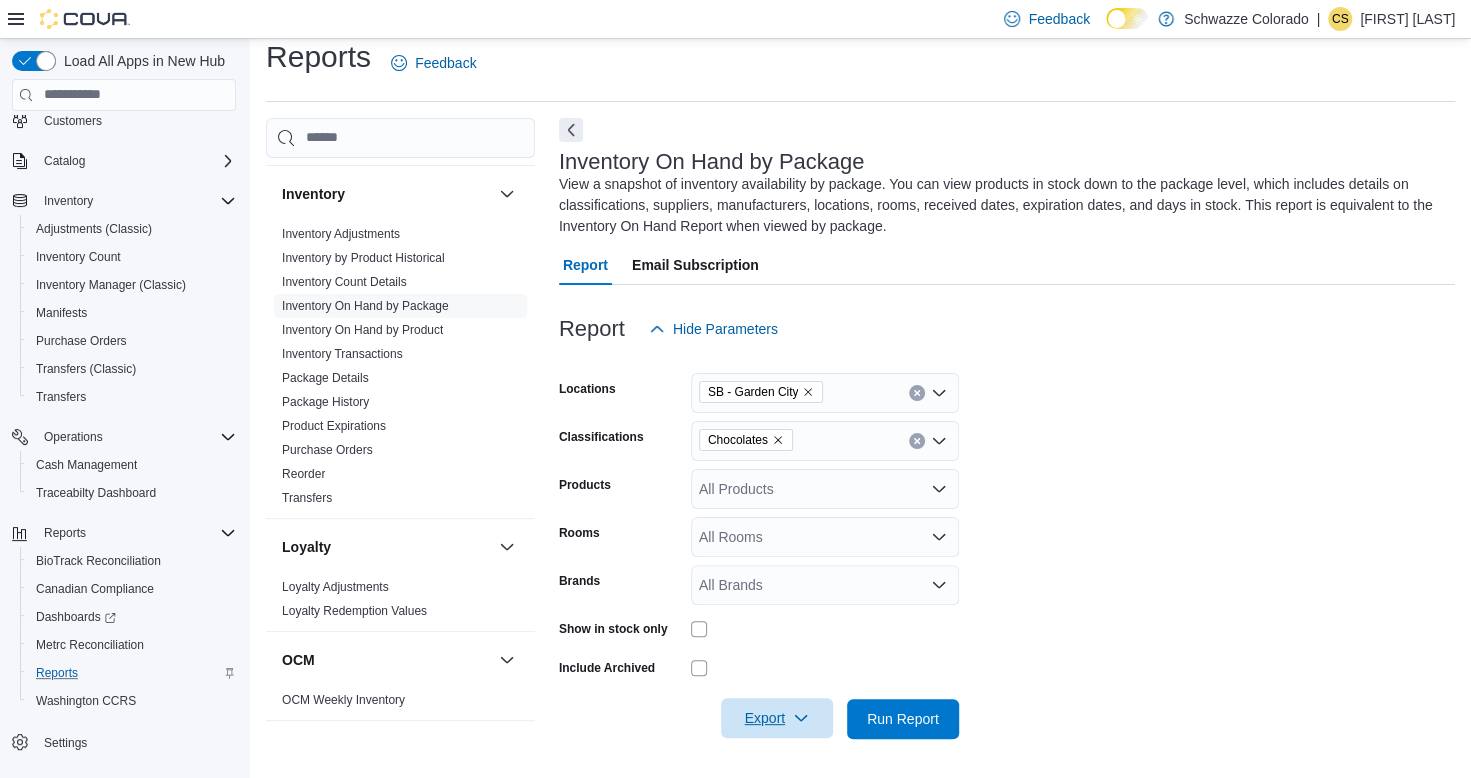 click on "Export" at bounding box center (777, 718) 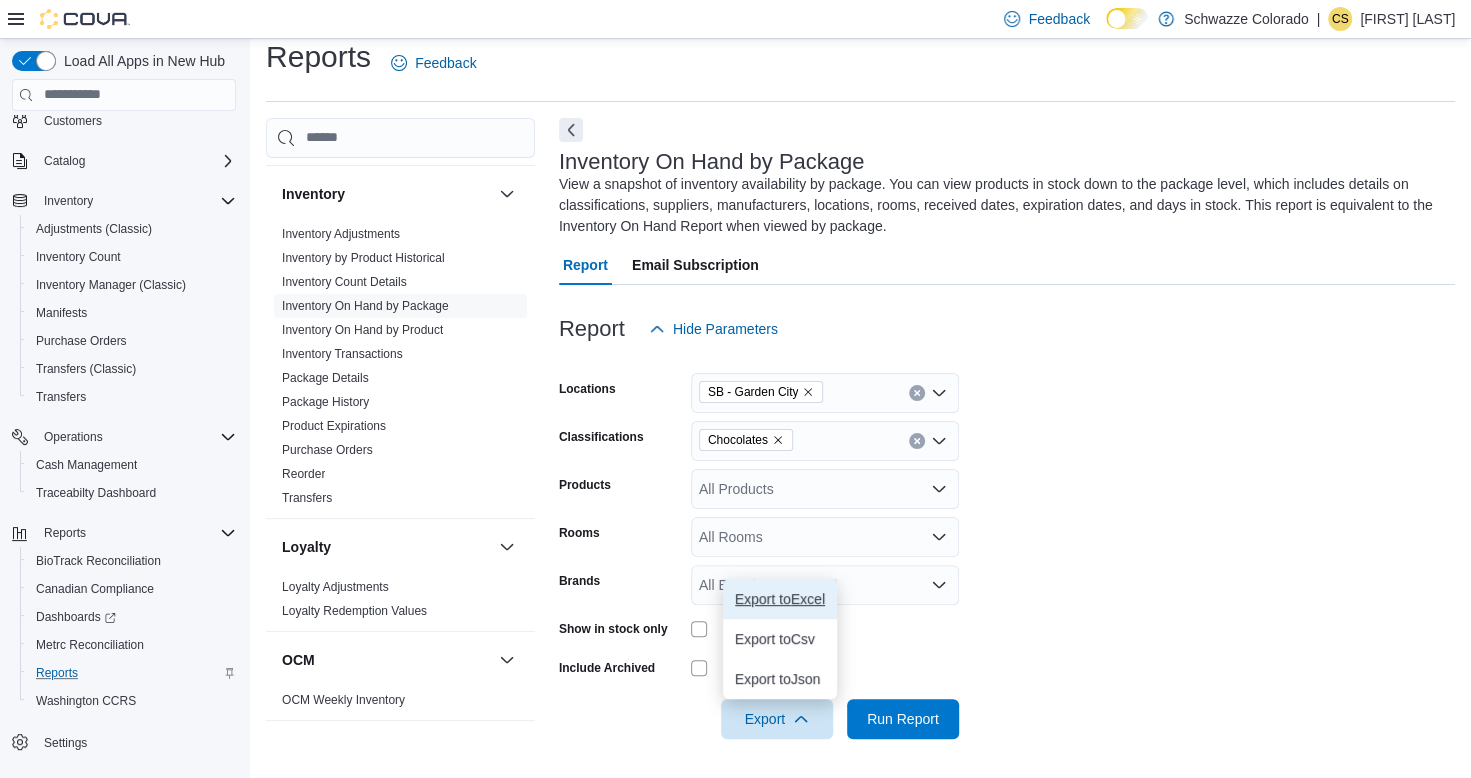 click on "Export to  Excel" at bounding box center [780, 599] 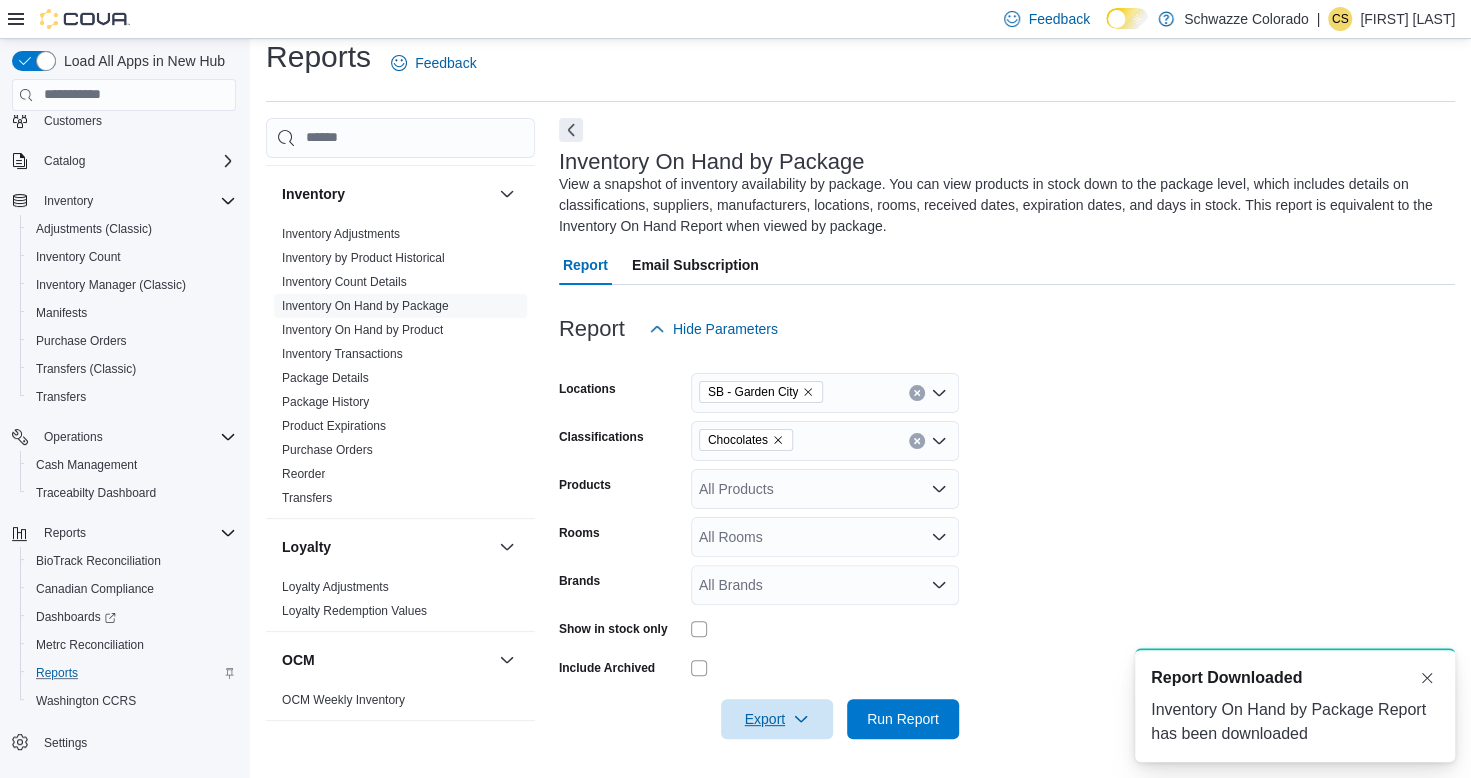 scroll, scrollTop: 0, scrollLeft: 0, axis: both 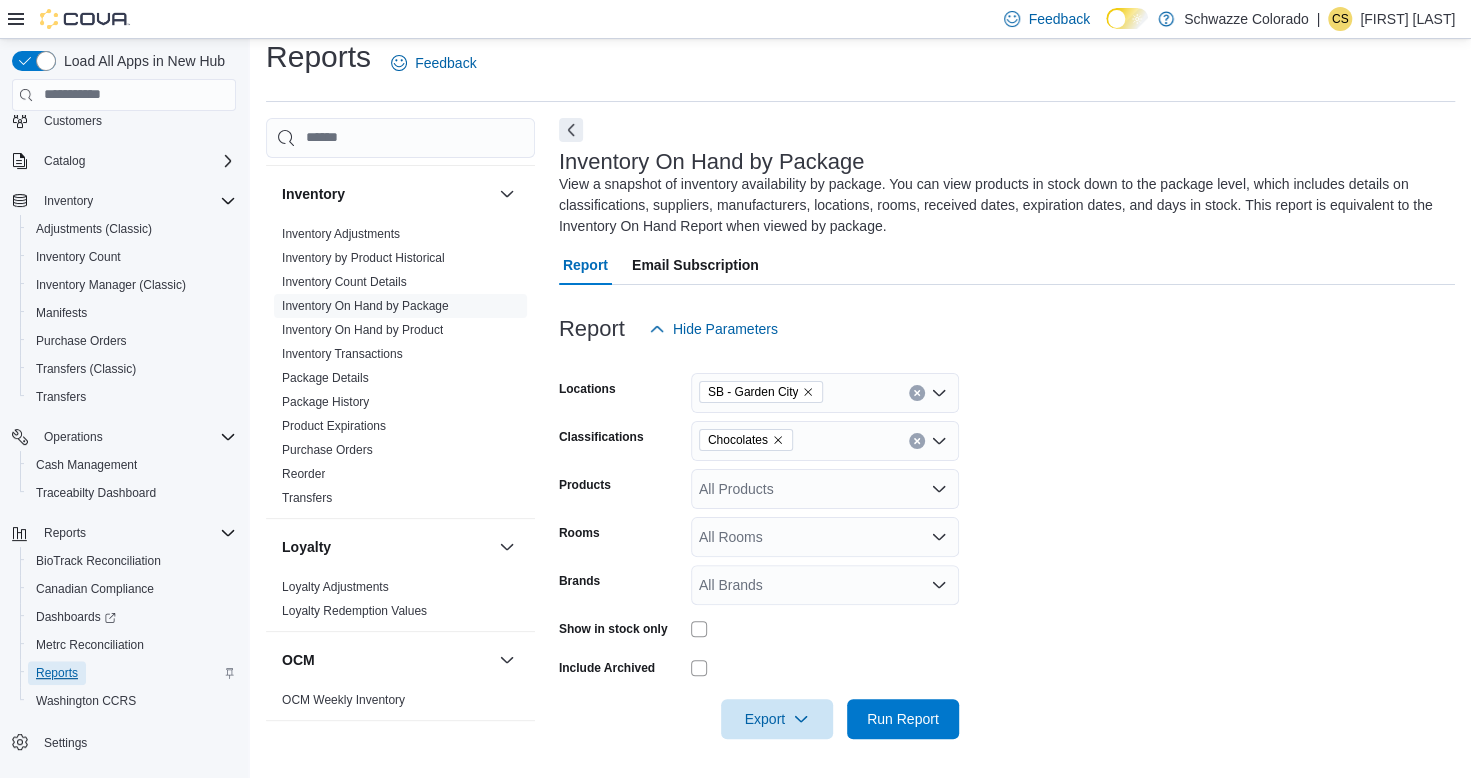 click on "Reports" at bounding box center [57, 673] 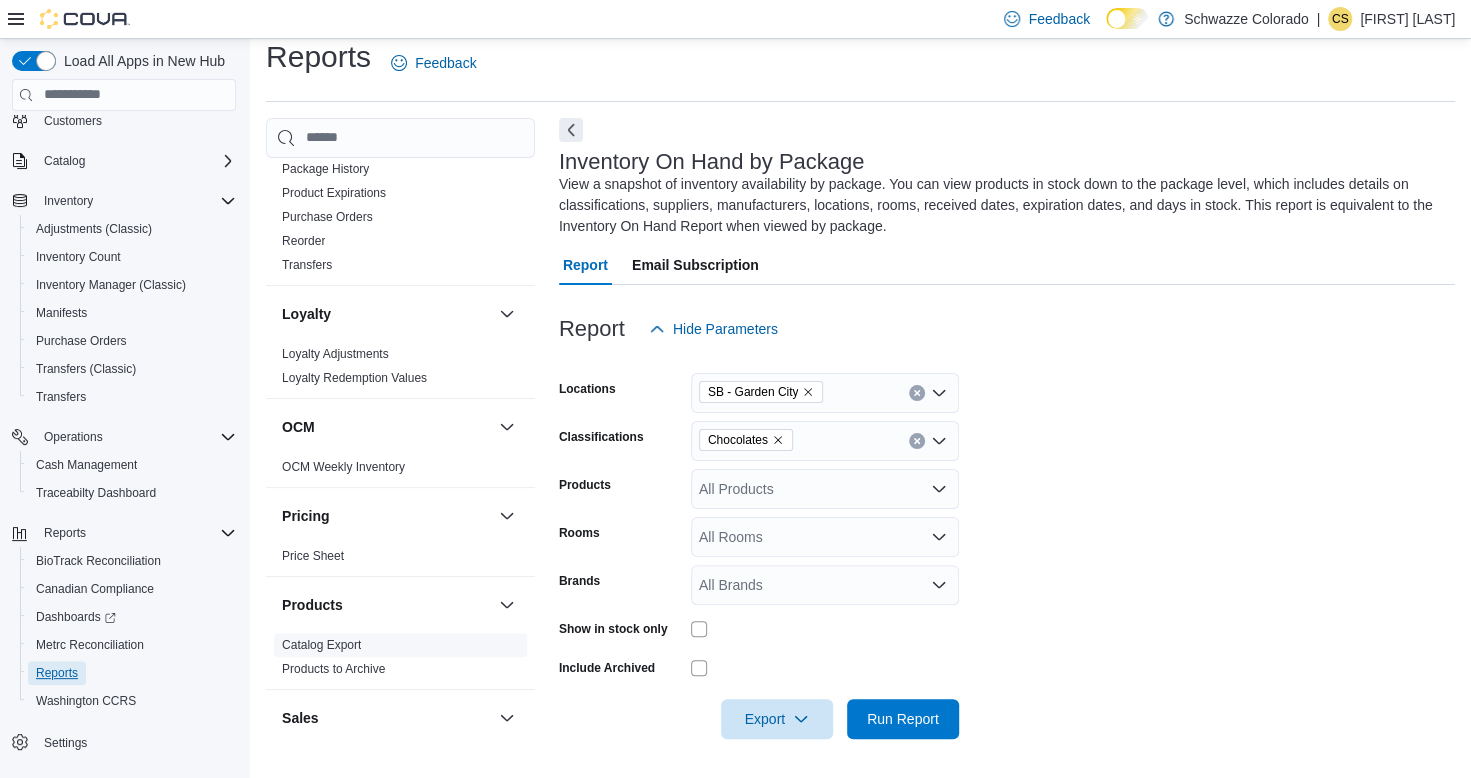 scroll, scrollTop: 929, scrollLeft: 0, axis: vertical 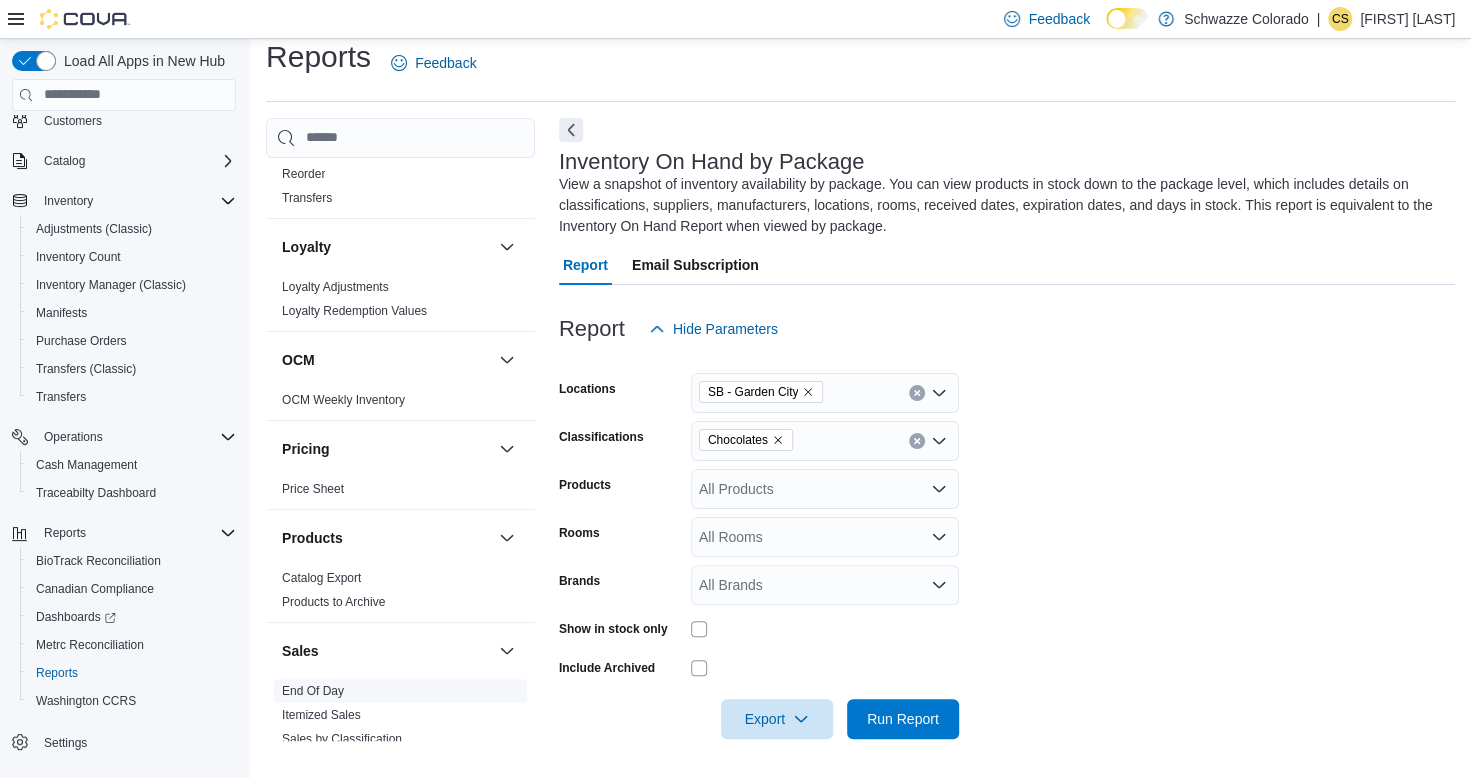 click on "End Of Day" at bounding box center (313, 691) 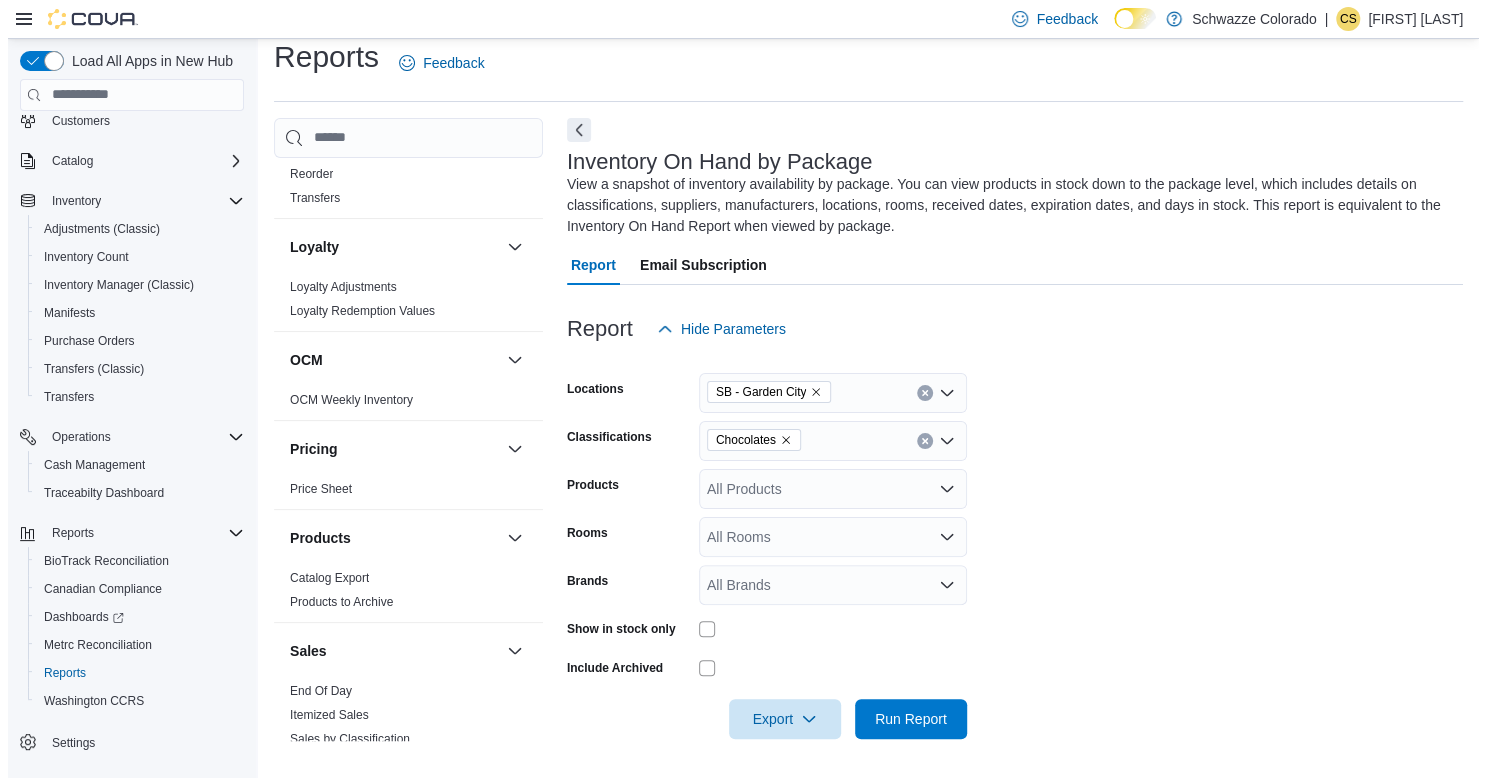 scroll, scrollTop: 0, scrollLeft: 0, axis: both 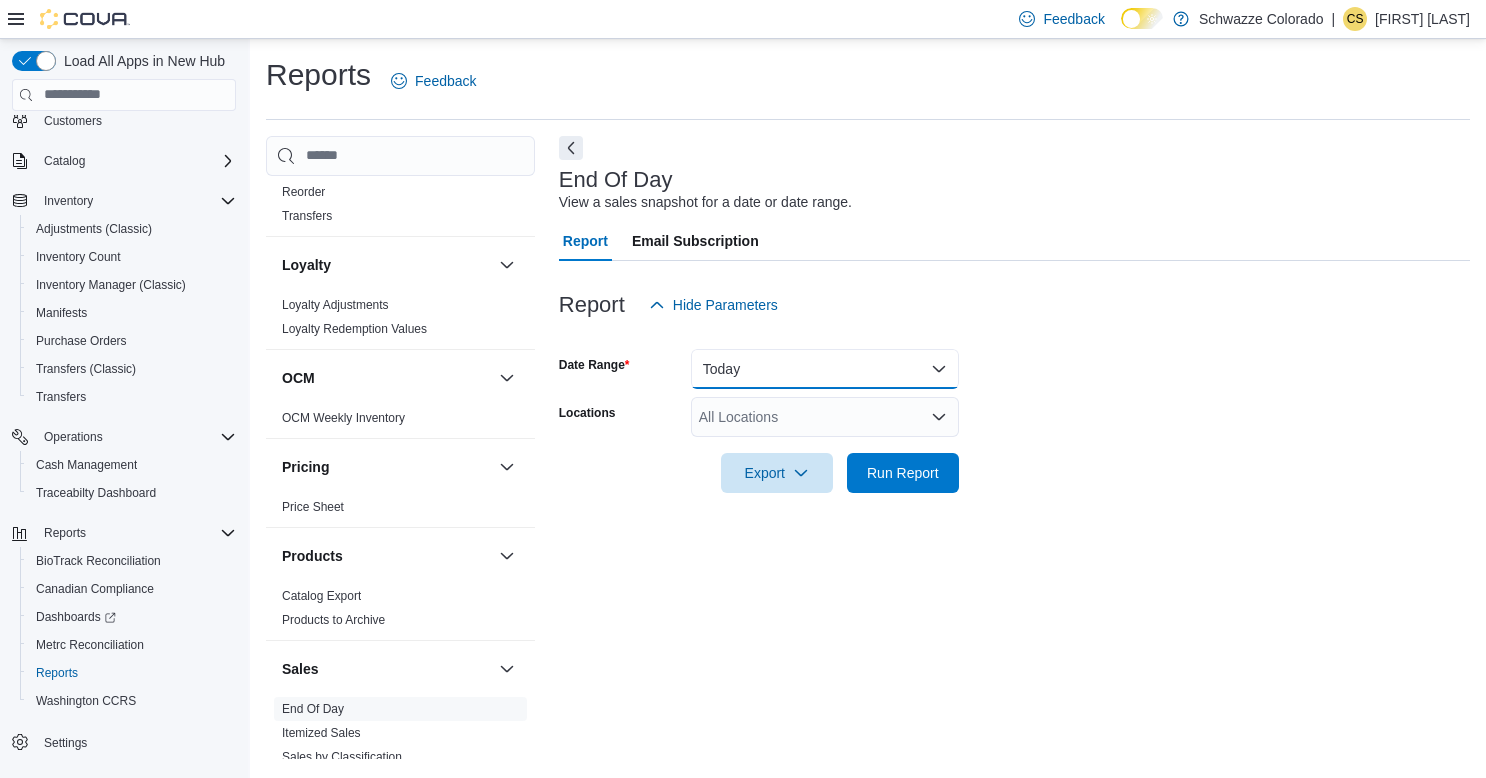 click on "Today" at bounding box center (825, 369) 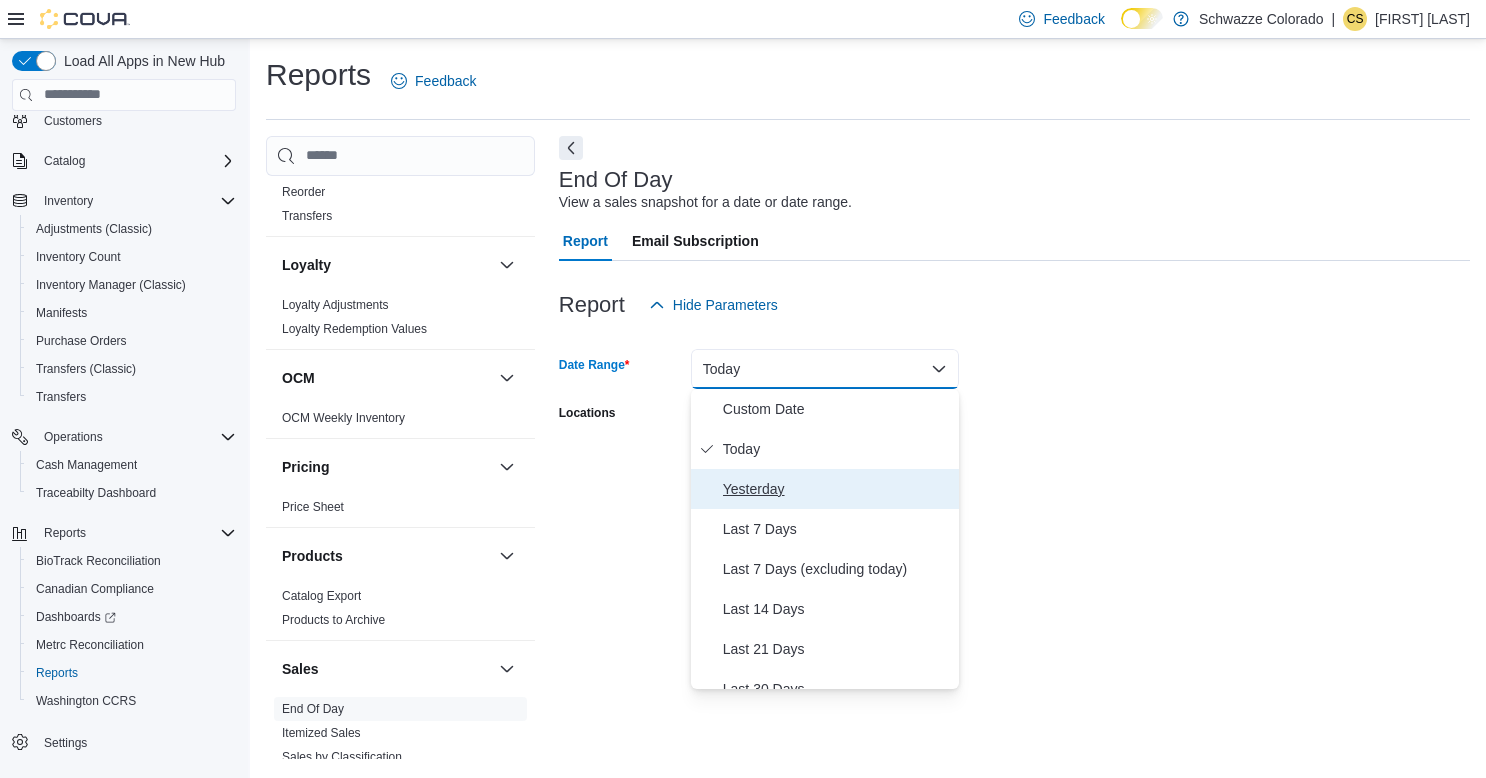 click on "Yesterday" at bounding box center [837, 489] 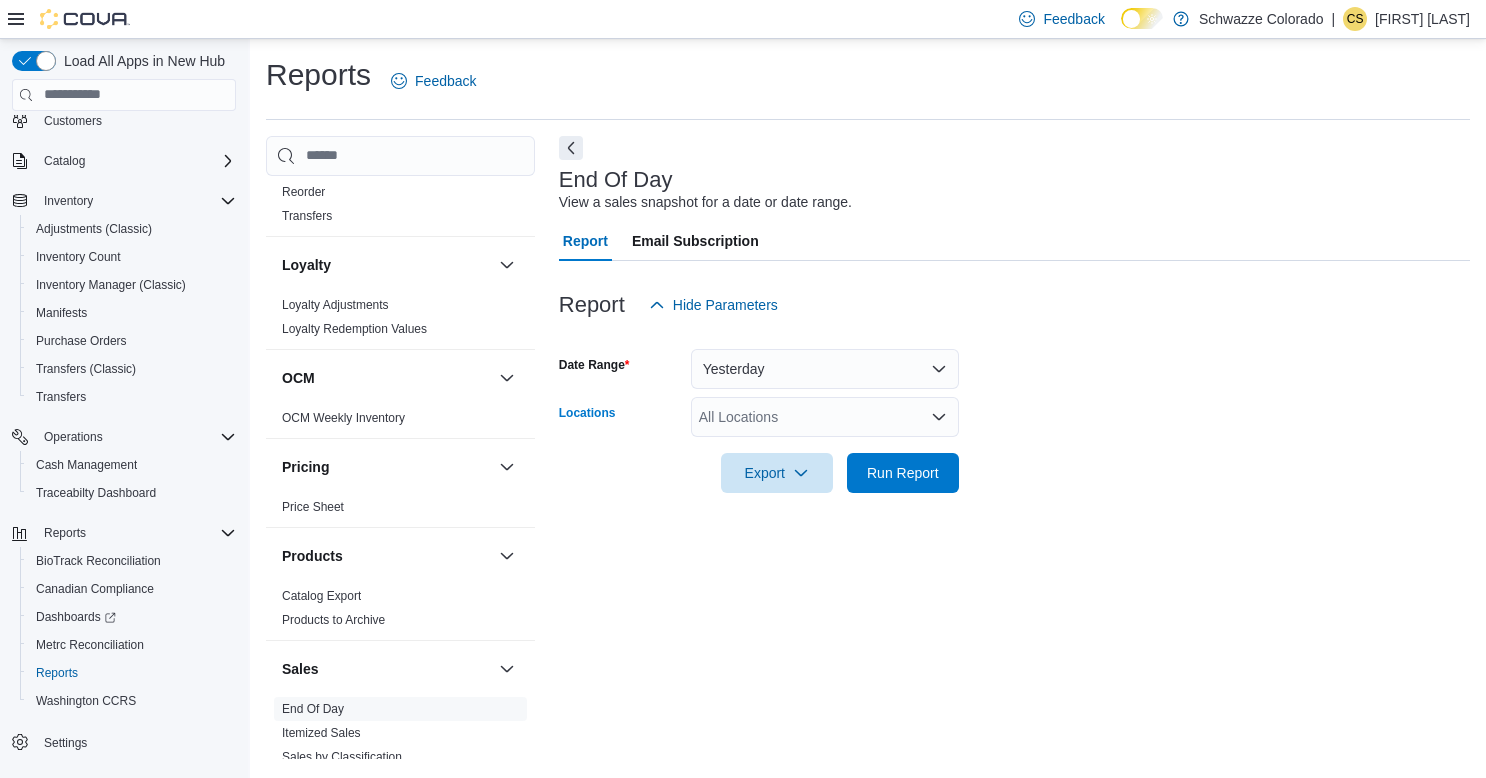 click on "All Locations" at bounding box center [825, 417] 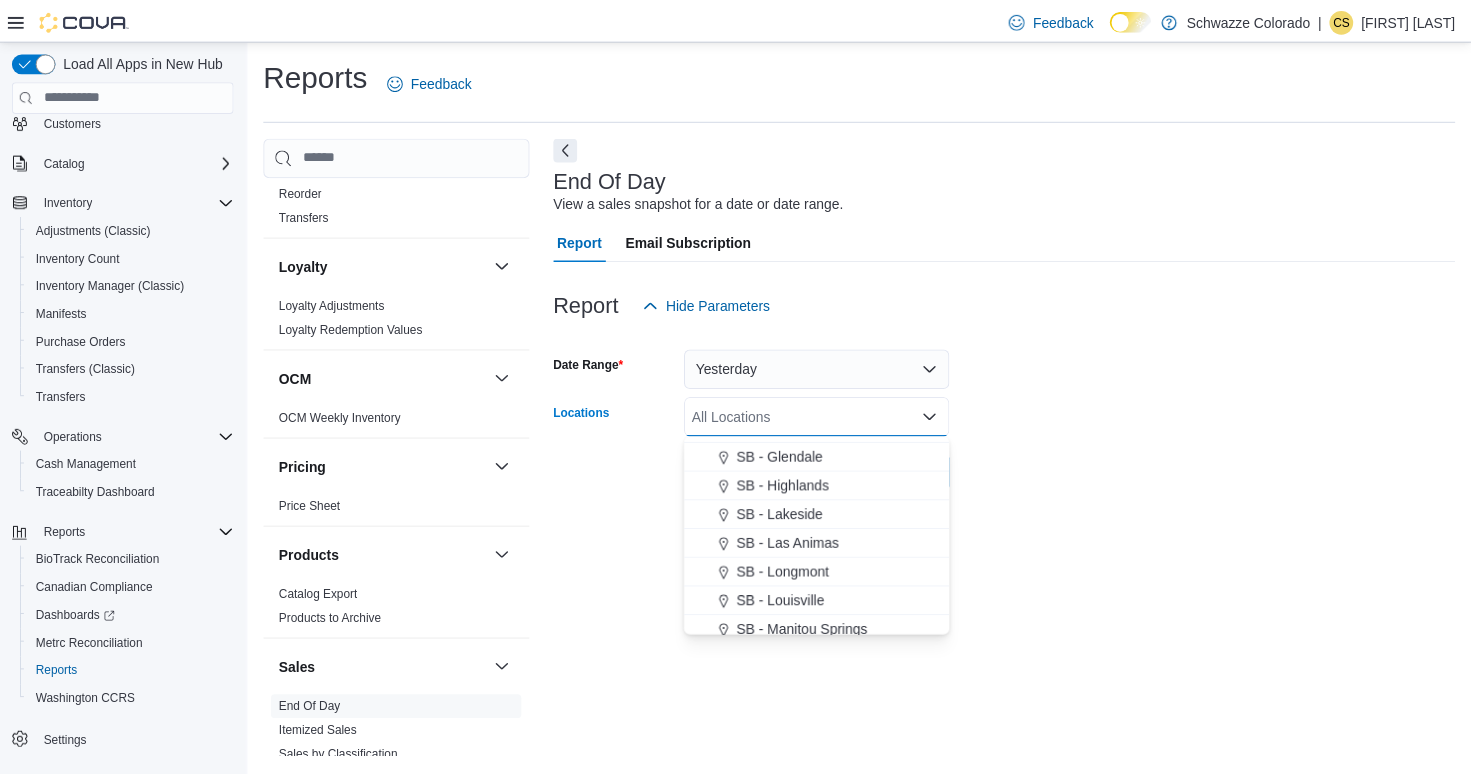 scroll, scrollTop: 560, scrollLeft: 0, axis: vertical 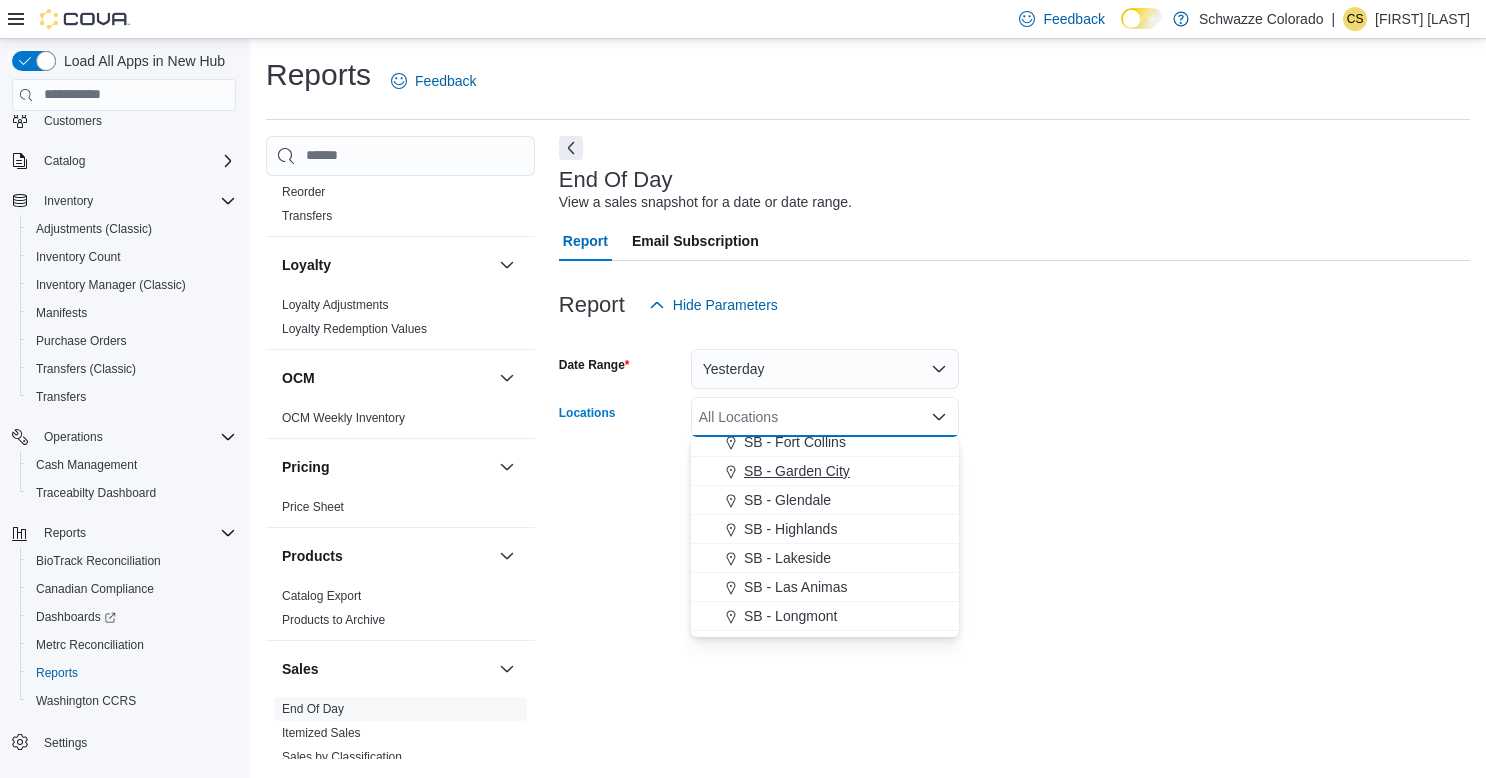 click on "SB - Garden City" at bounding box center (797, 471) 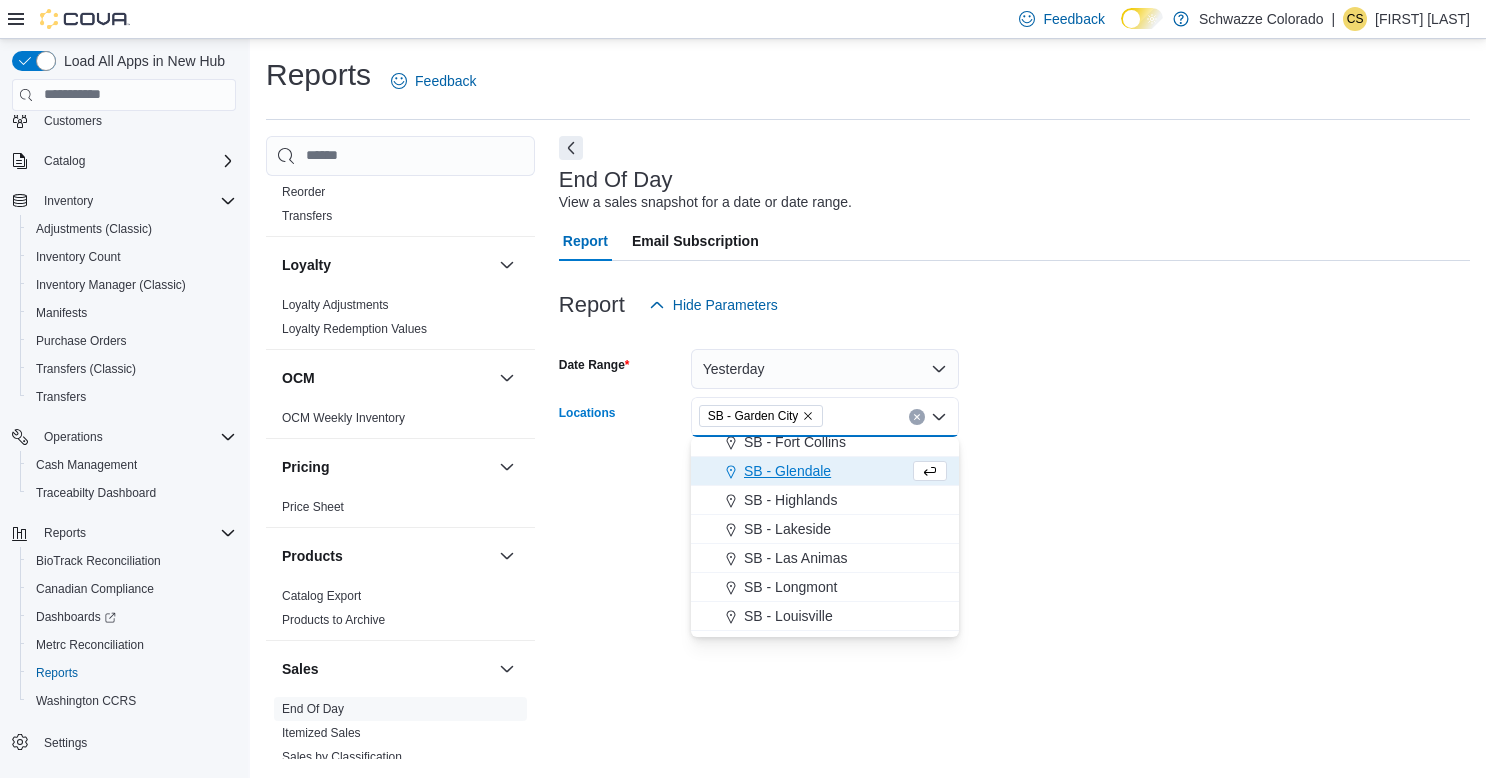 drag, startPoint x: 1018, startPoint y: 402, endPoint x: 1005, endPoint y: 418, distance: 20.615528 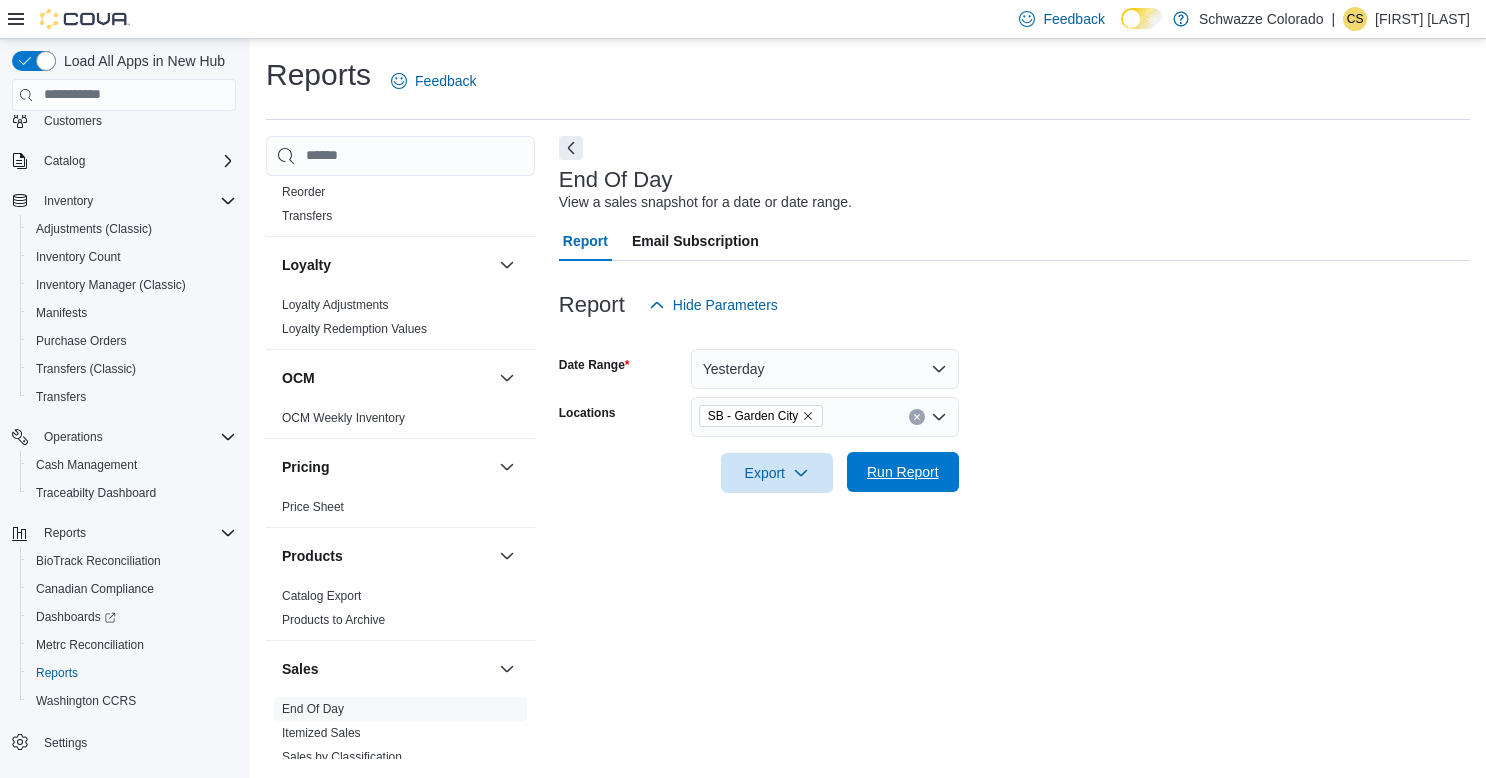 click on "Run Report" at bounding box center (903, 472) 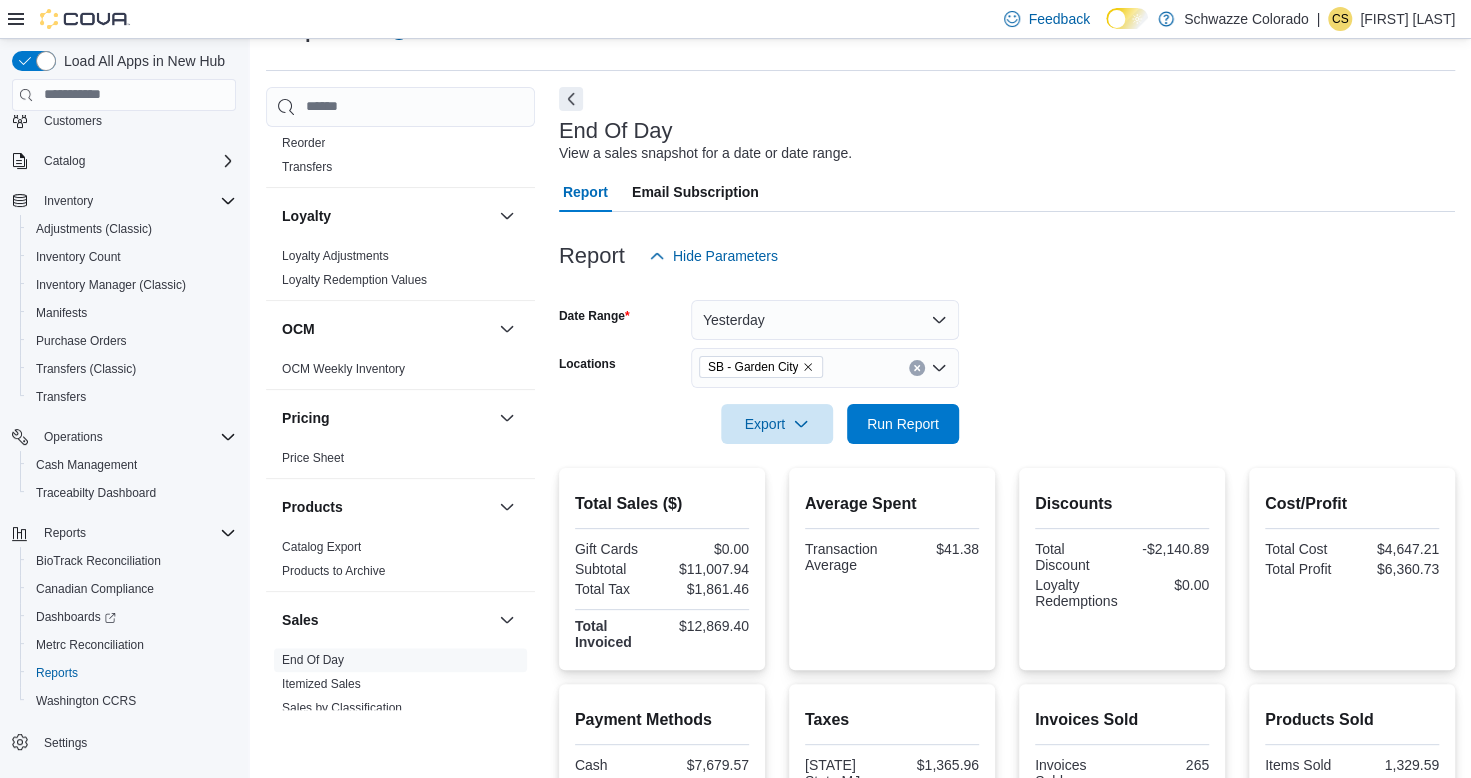 scroll, scrollTop: 0, scrollLeft: 0, axis: both 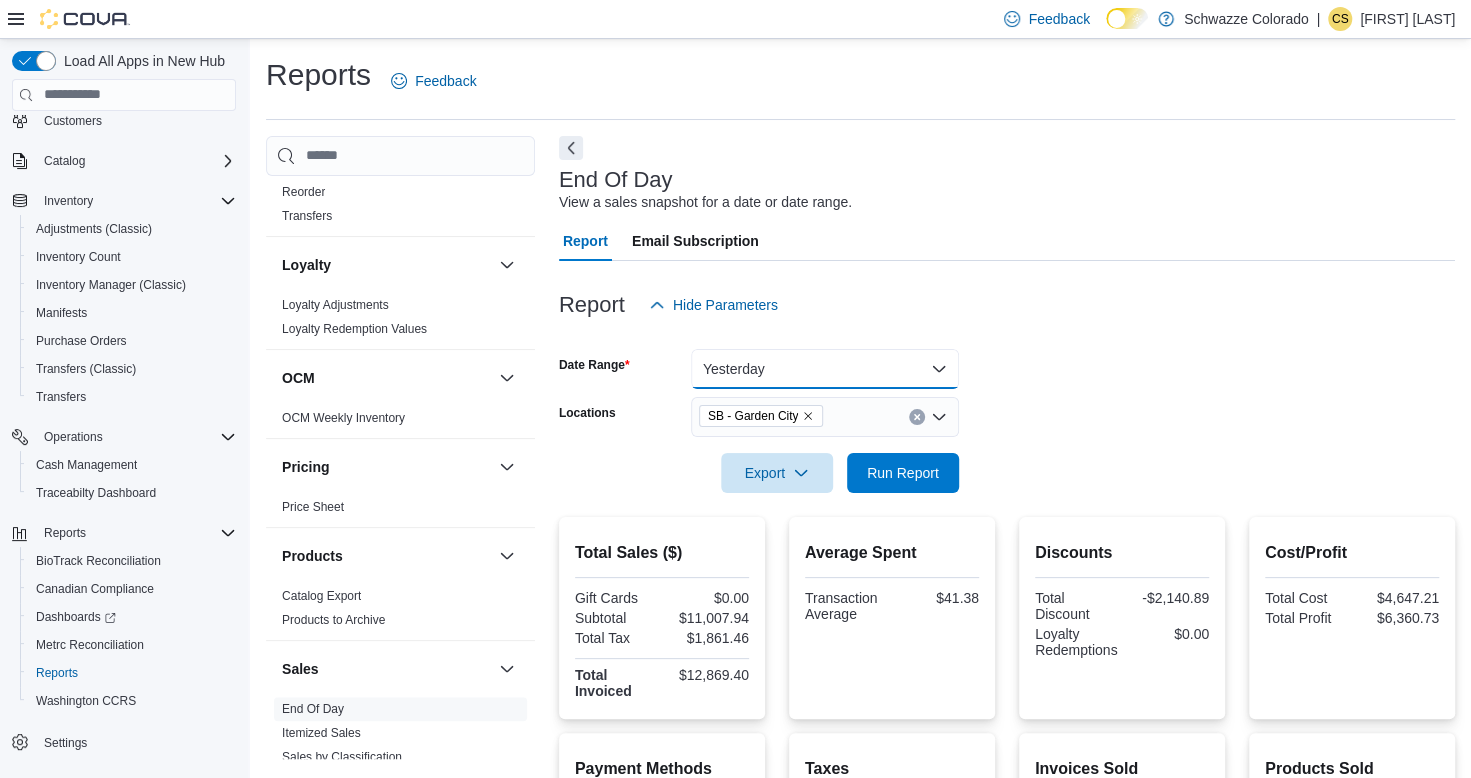 click on "Yesterday" at bounding box center (825, 369) 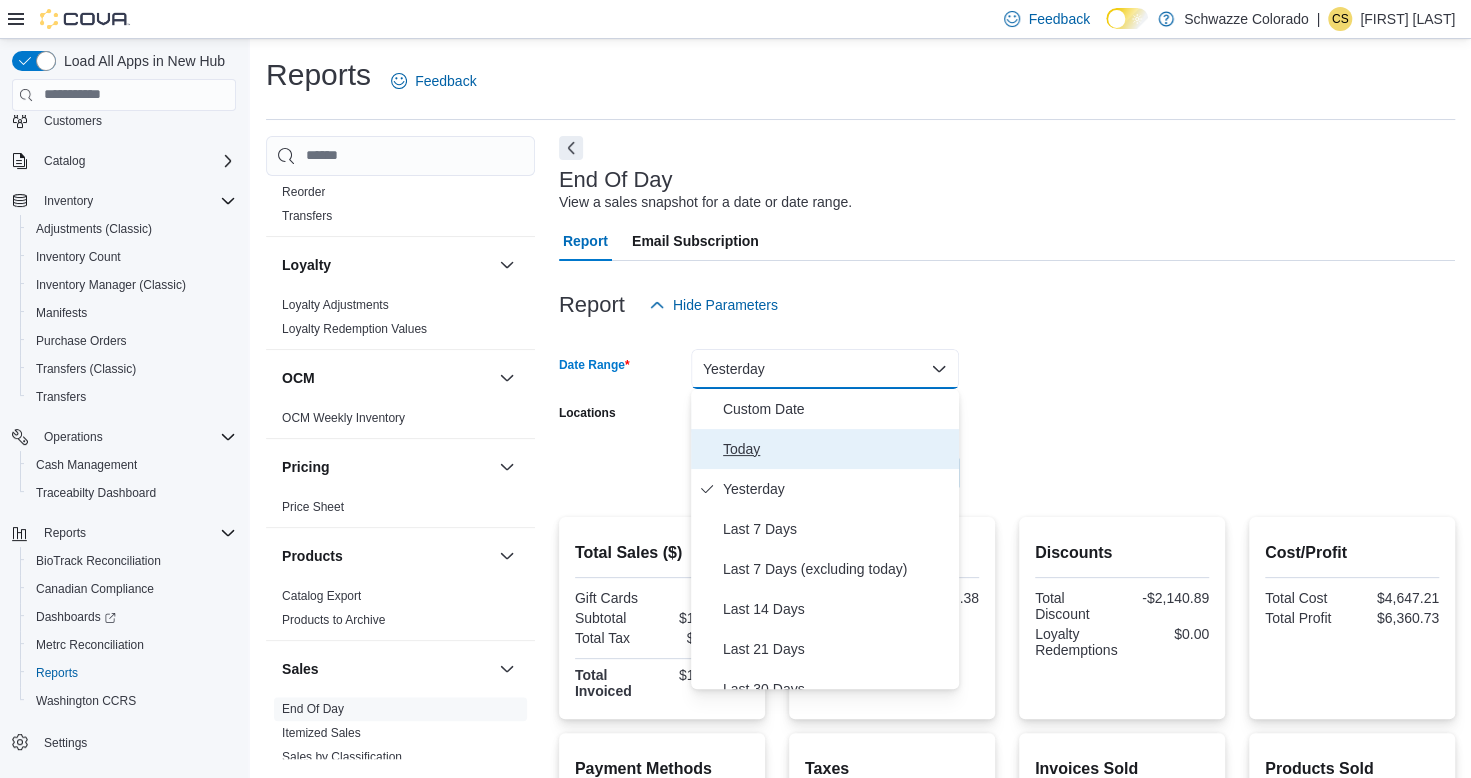 click on "Today" at bounding box center (837, 449) 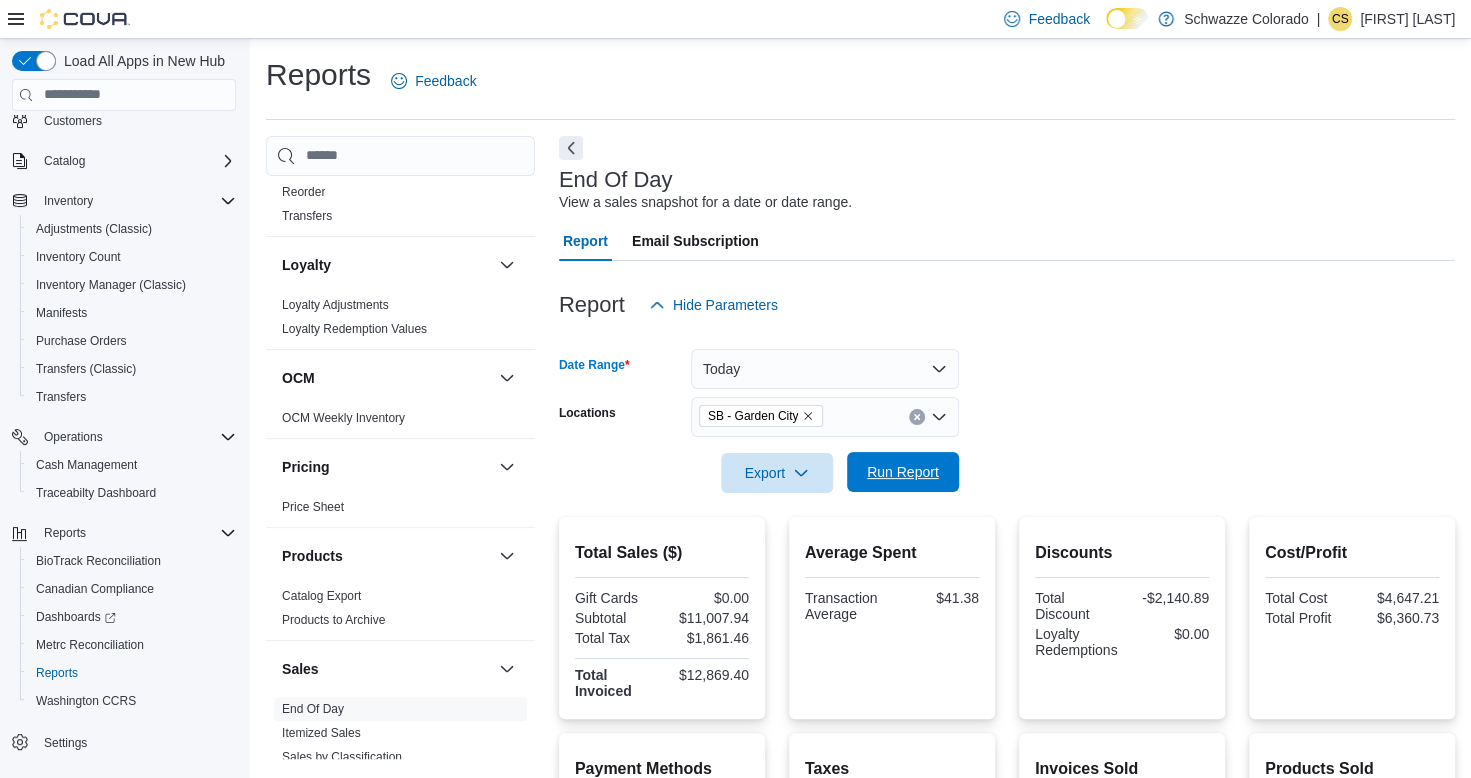 click on "Run Report" at bounding box center [903, 472] 